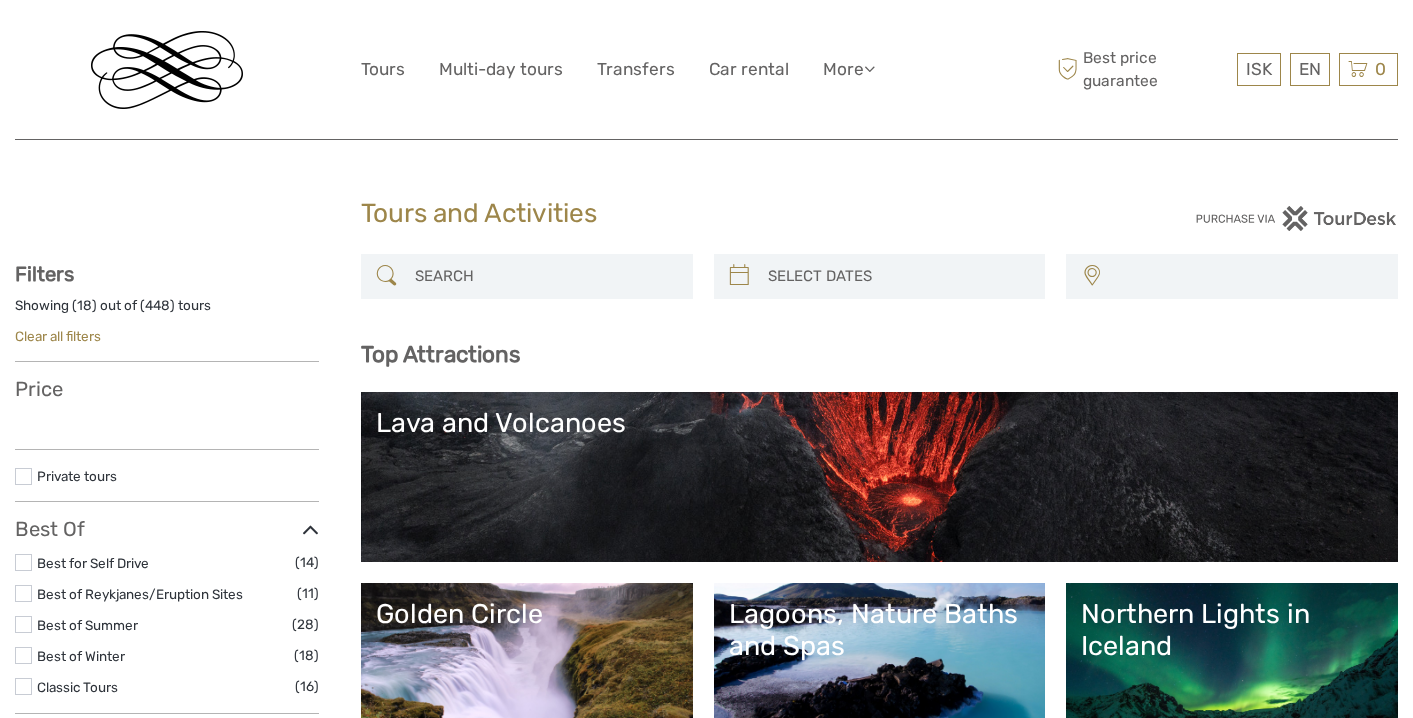 select 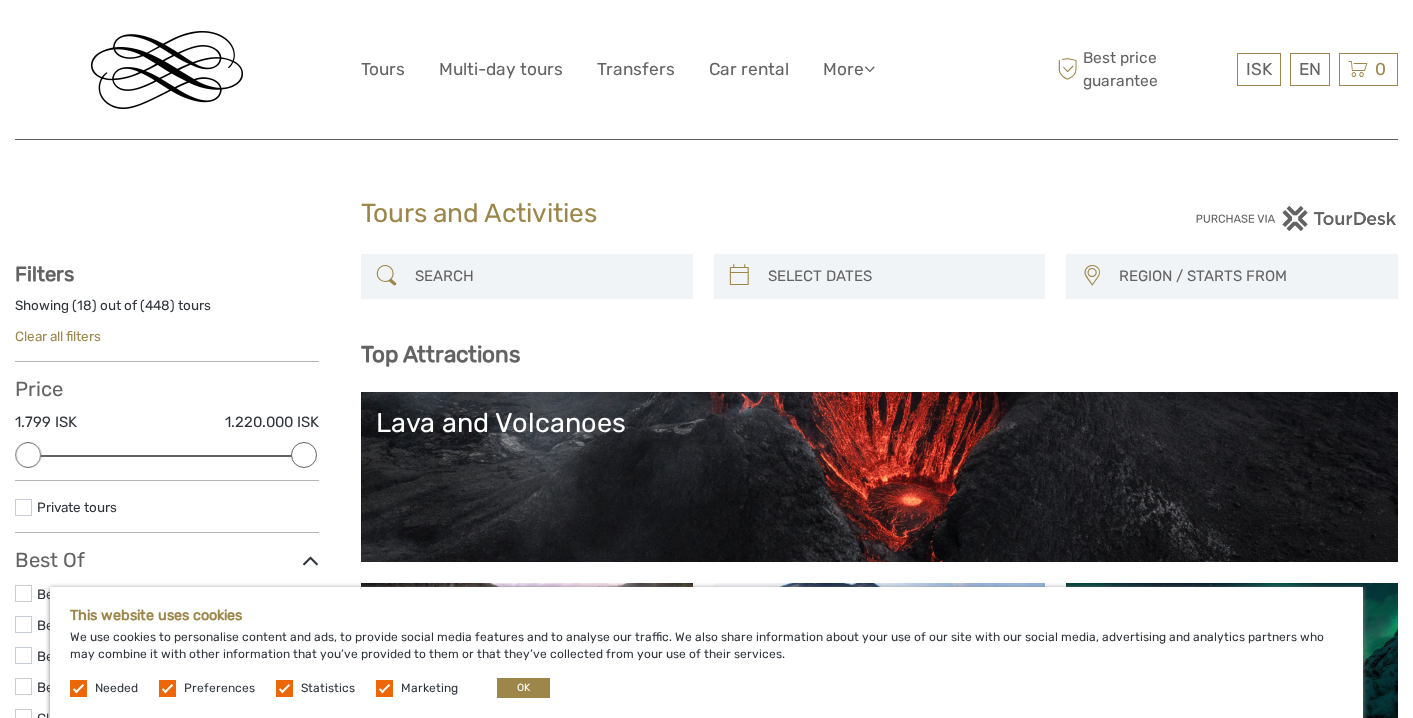 scroll, scrollTop: 0, scrollLeft: 0, axis: both 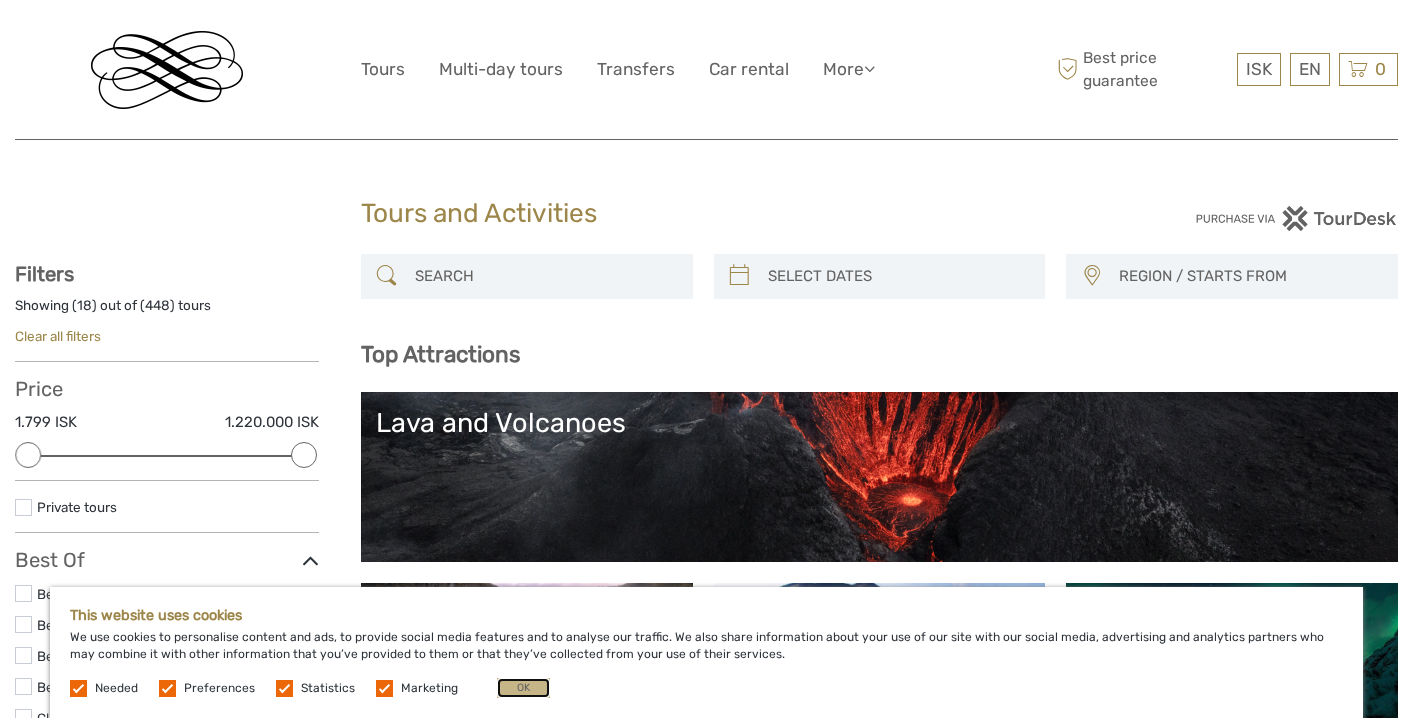 click on "OK" at bounding box center (523, 688) 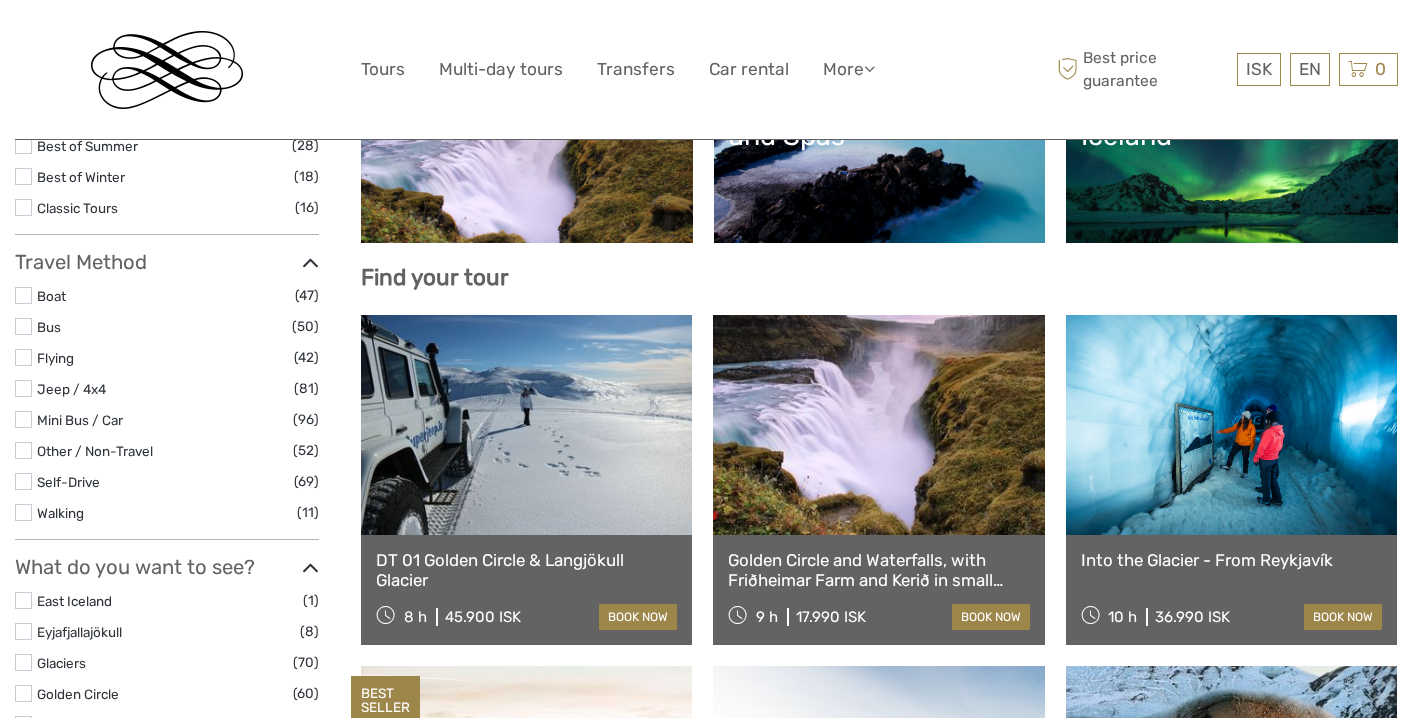 scroll, scrollTop: 318, scrollLeft: 0, axis: vertical 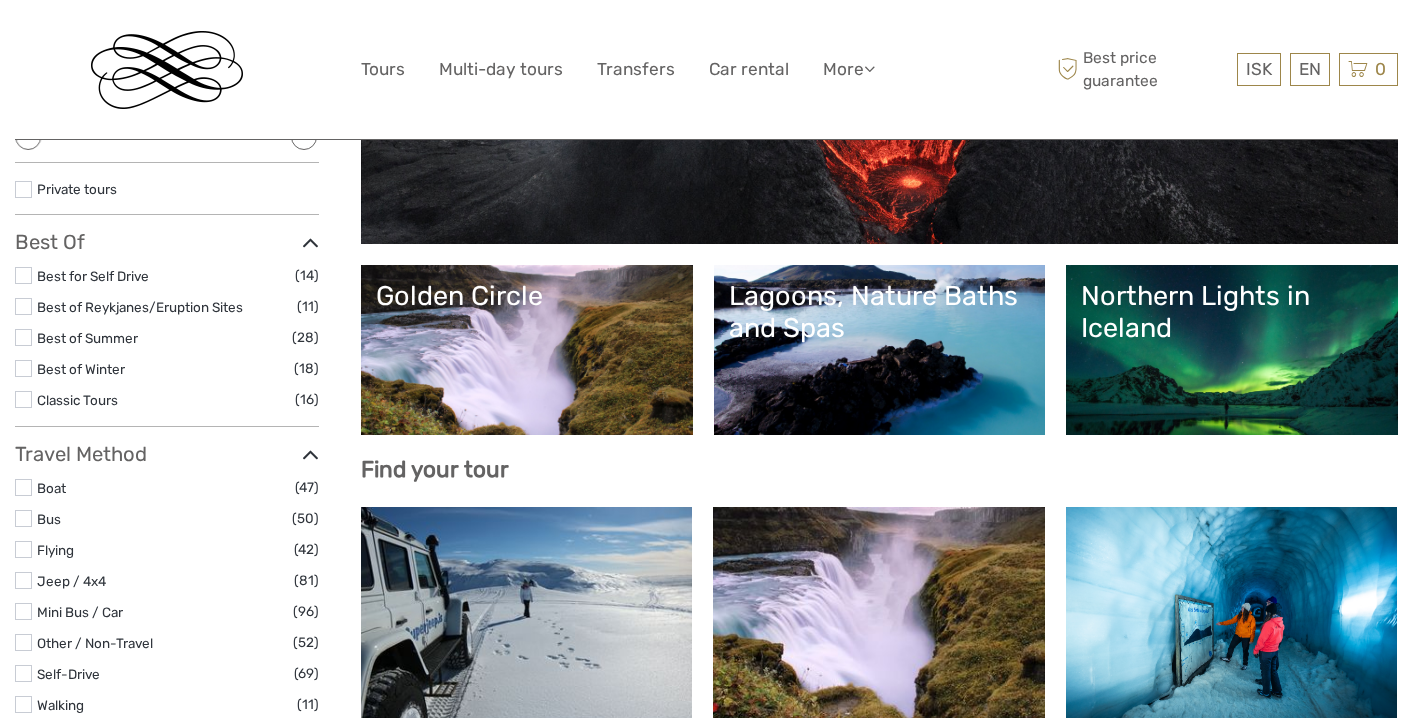 click on "Northern Lights in Iceland" at bounding box center (1232, 312) 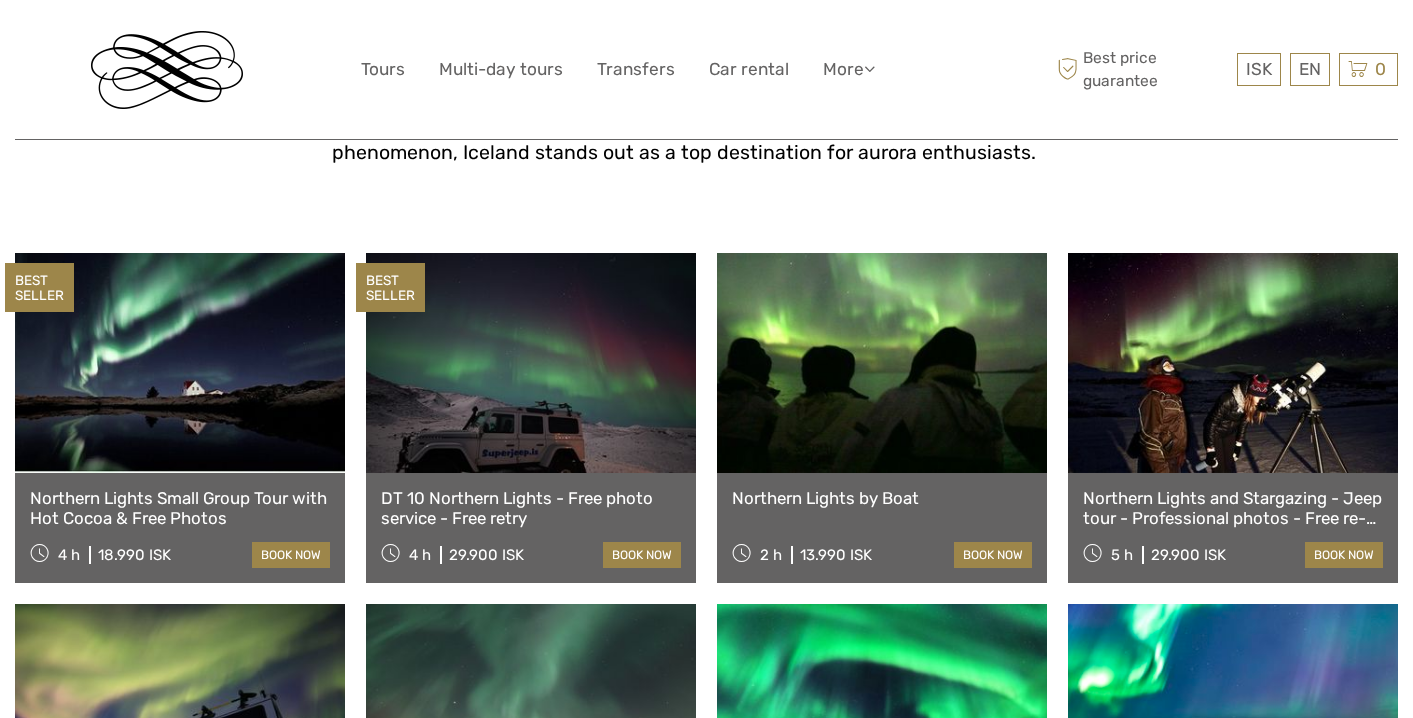 scroll, scrollTop: 608, scrollLeft: 0, axis: vertical 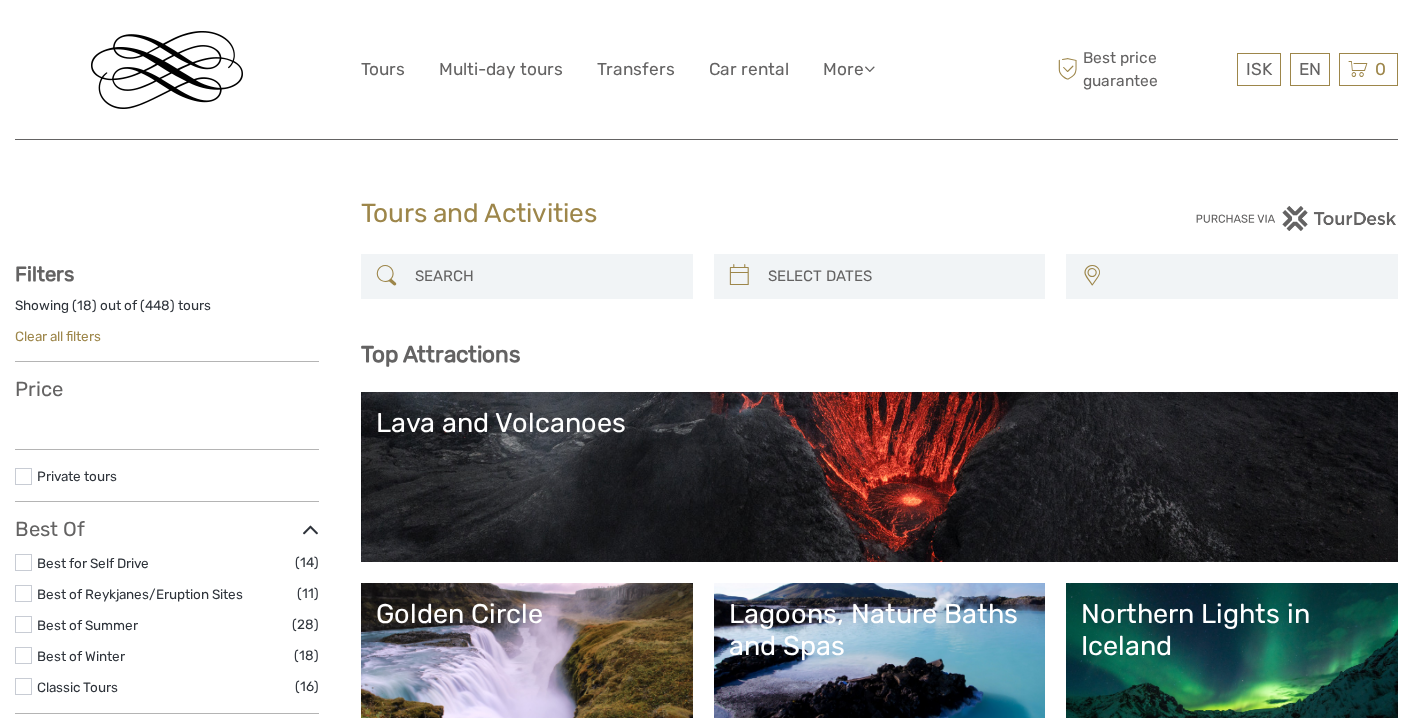 select 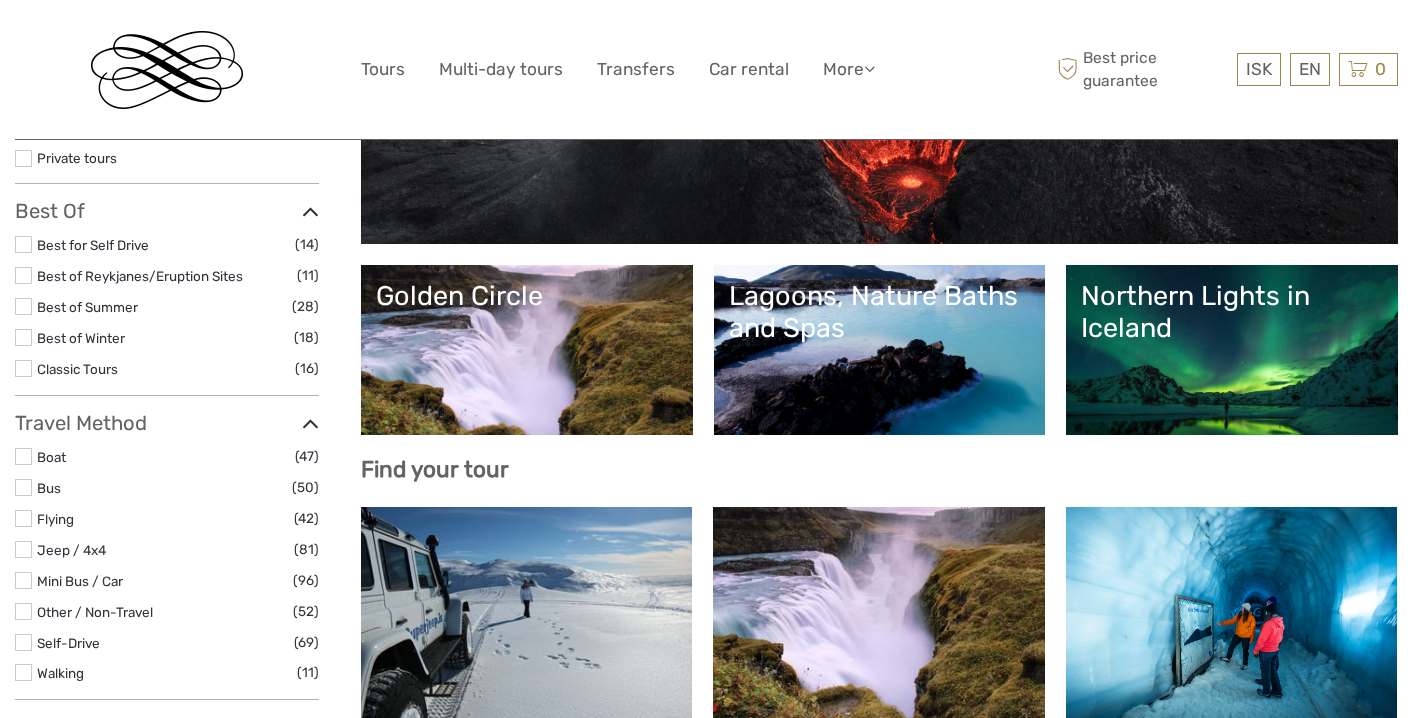 select 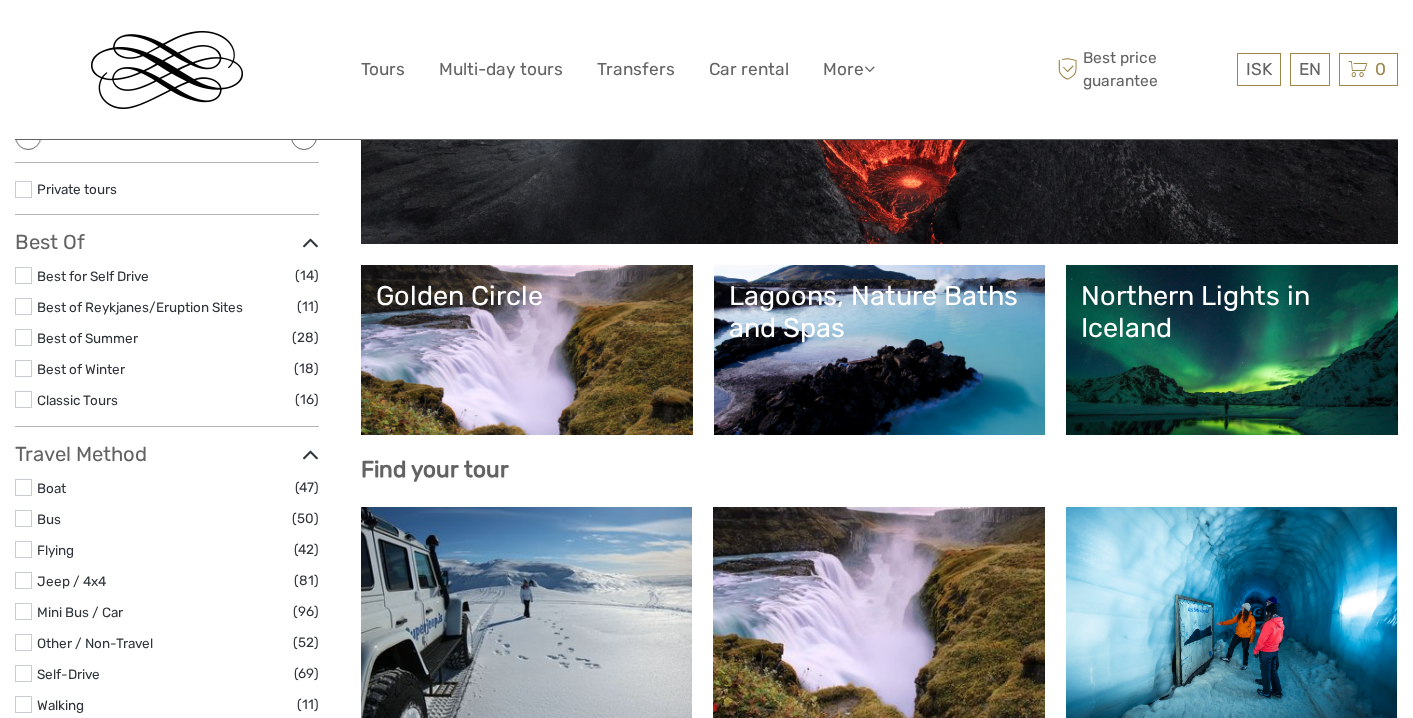 scroll, scrollTop: 318, scrollLeft: 0, axis: vertical 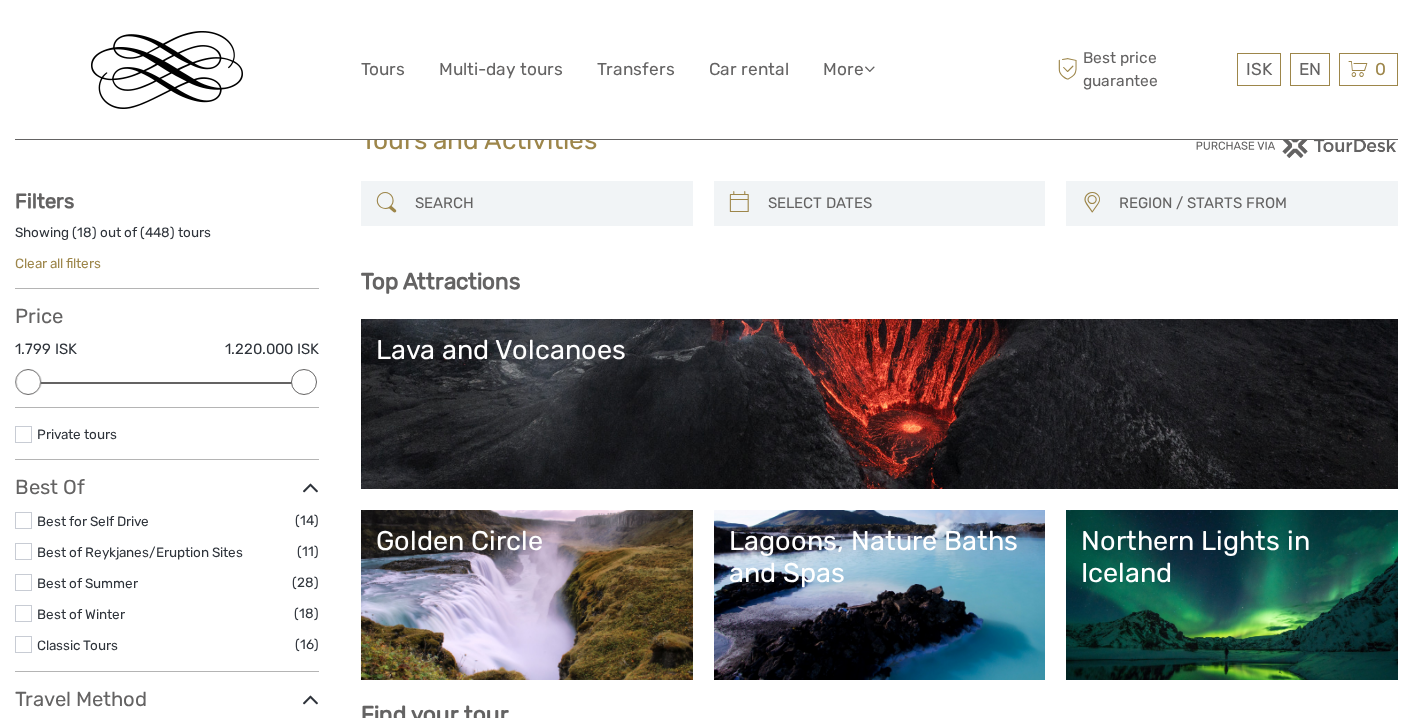 click on "Lava and Volcanoes" at bounding box center [879, 404] 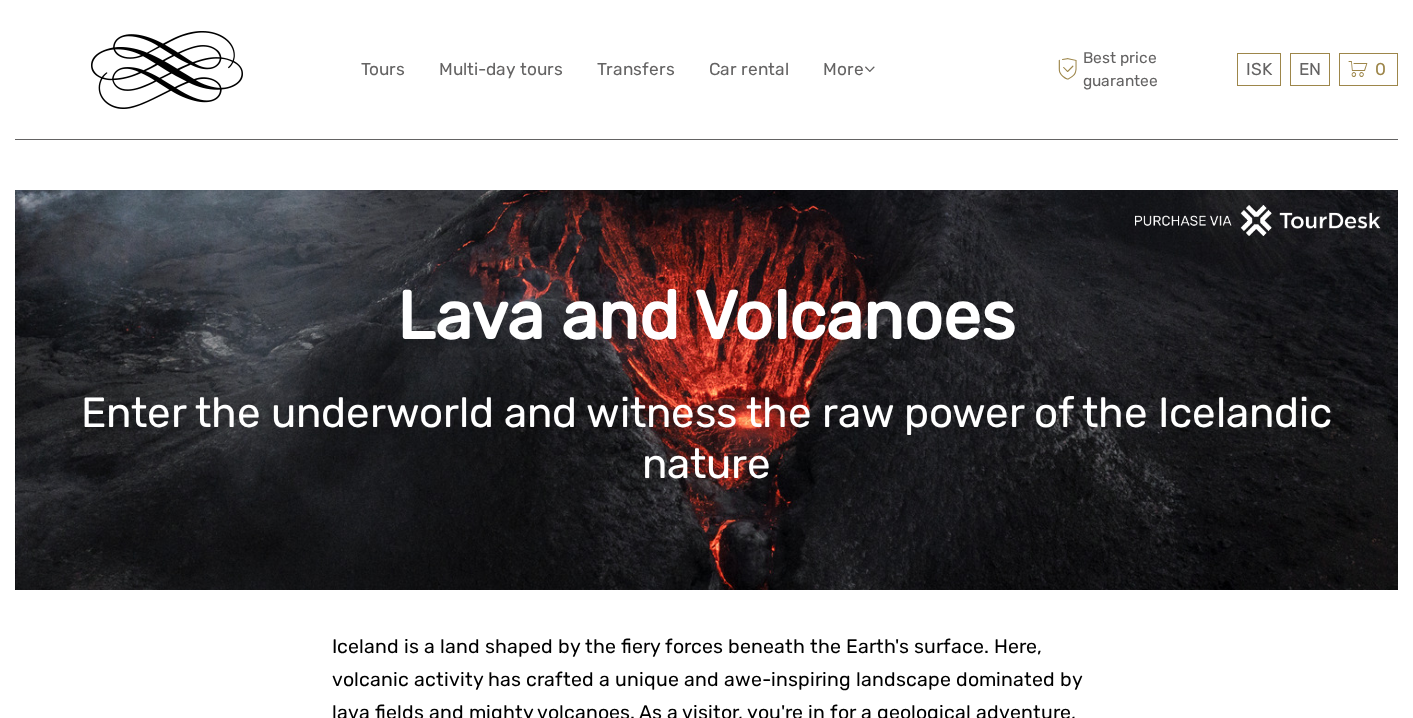 scroll, scrollTop: 0, scrollLeft: 0, axis: both 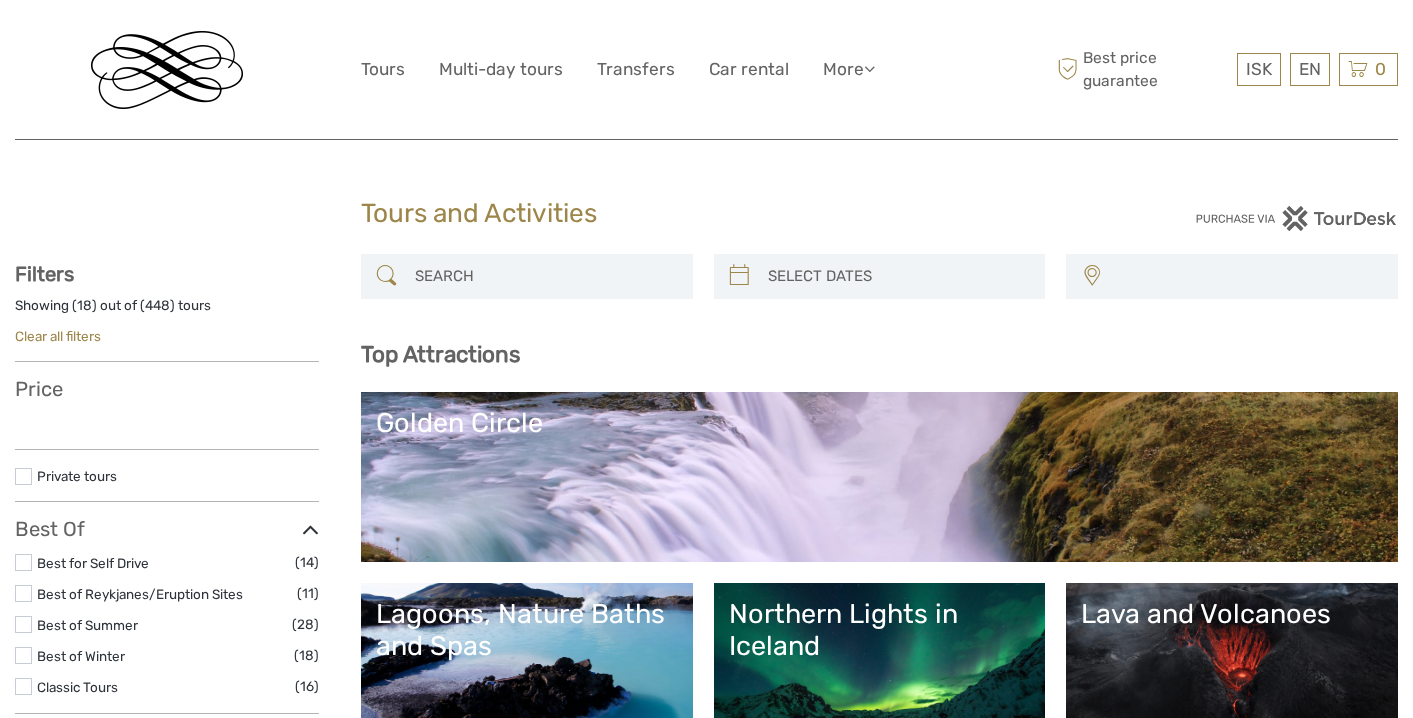select 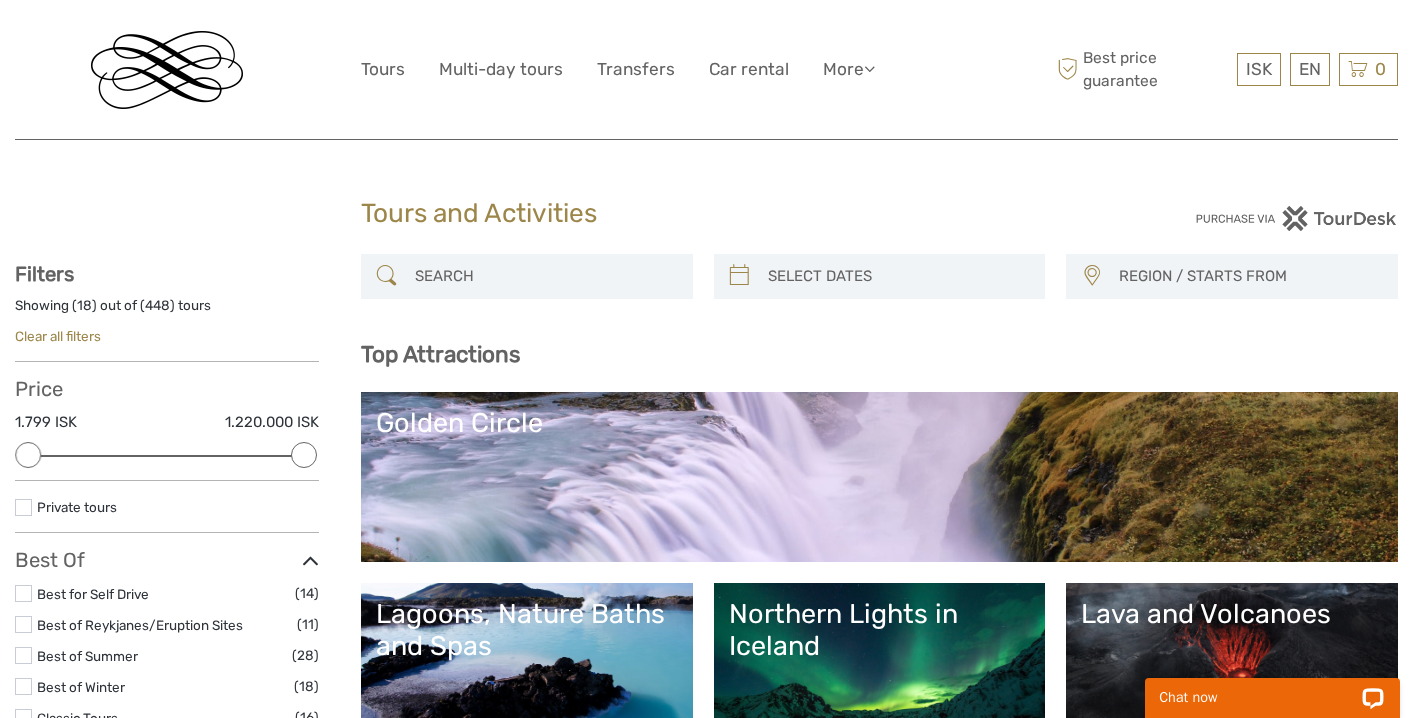scroll, scrollTop: 0, scrollLeft: 0, axis: both 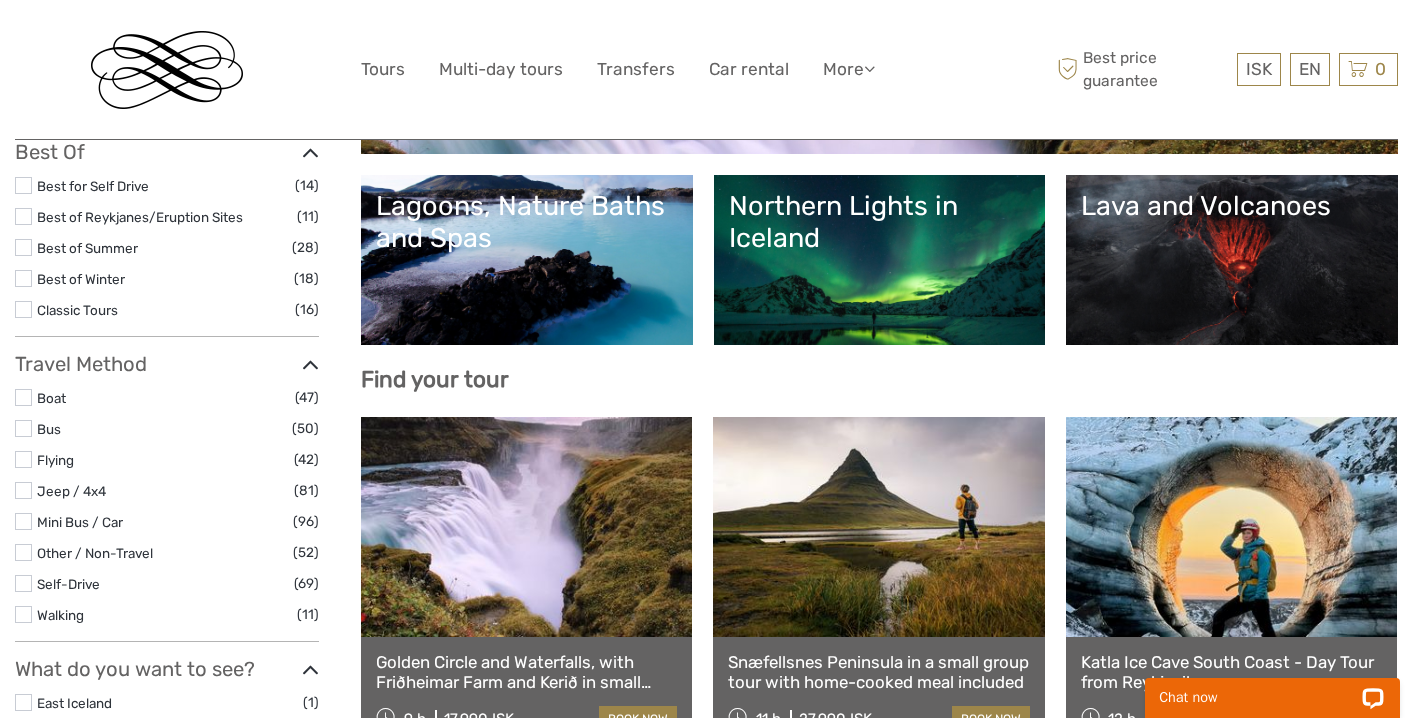 click at bounding box center [23, 278] 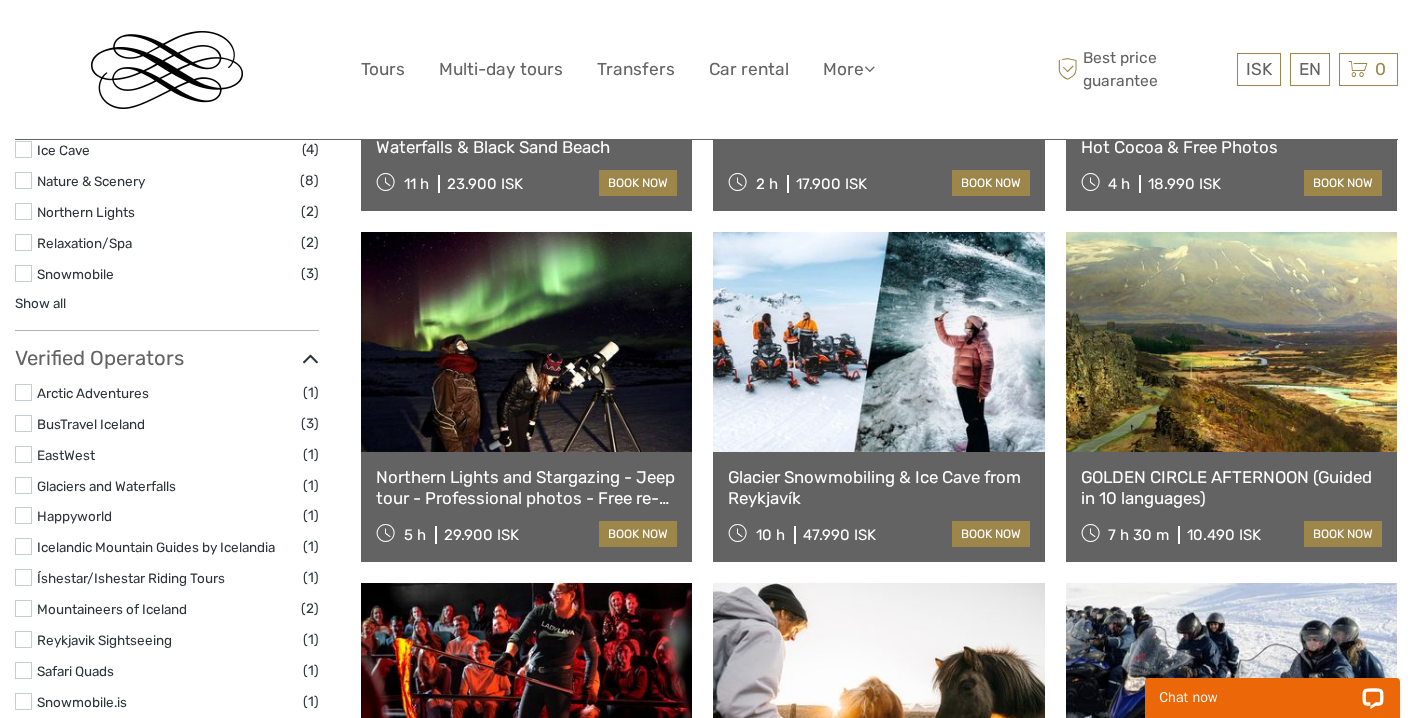 scroll, scrollTop: 0, scrollLeft: 0, axis: both 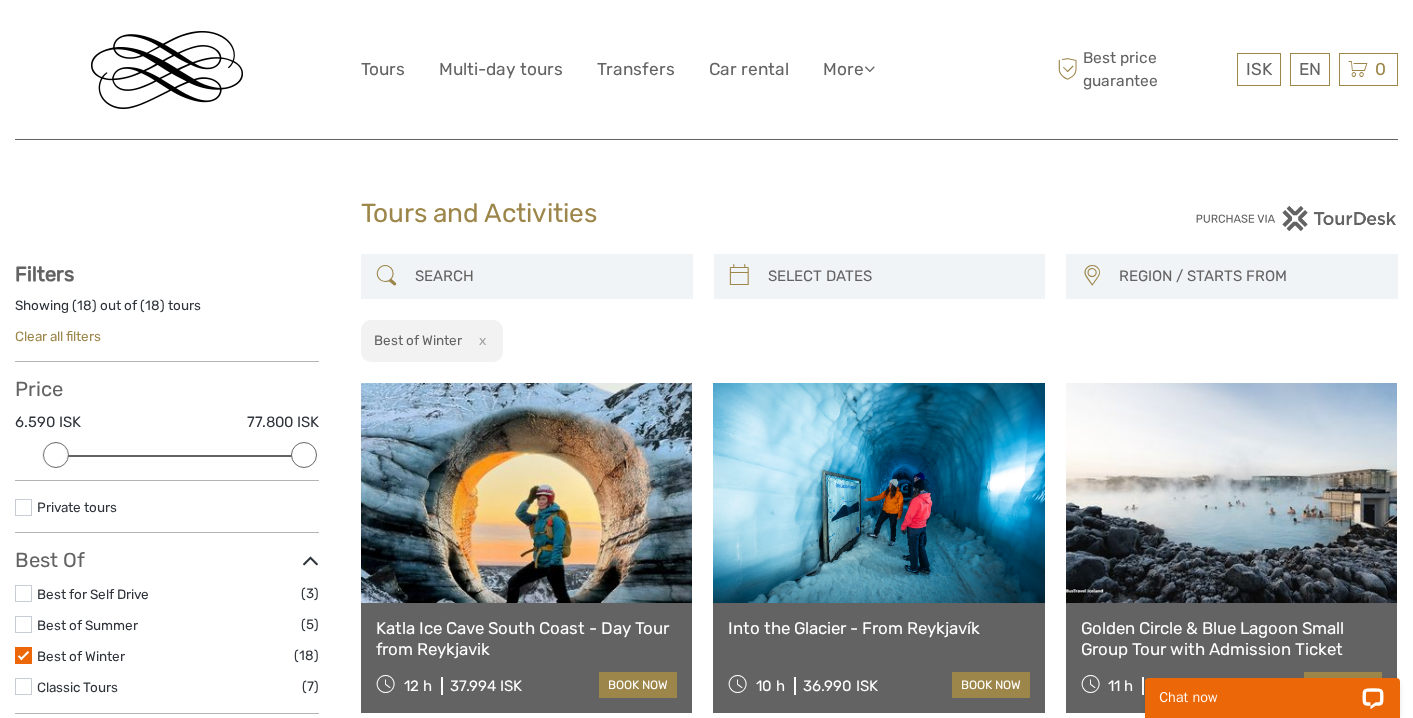 click at bounding box center [23, 655] 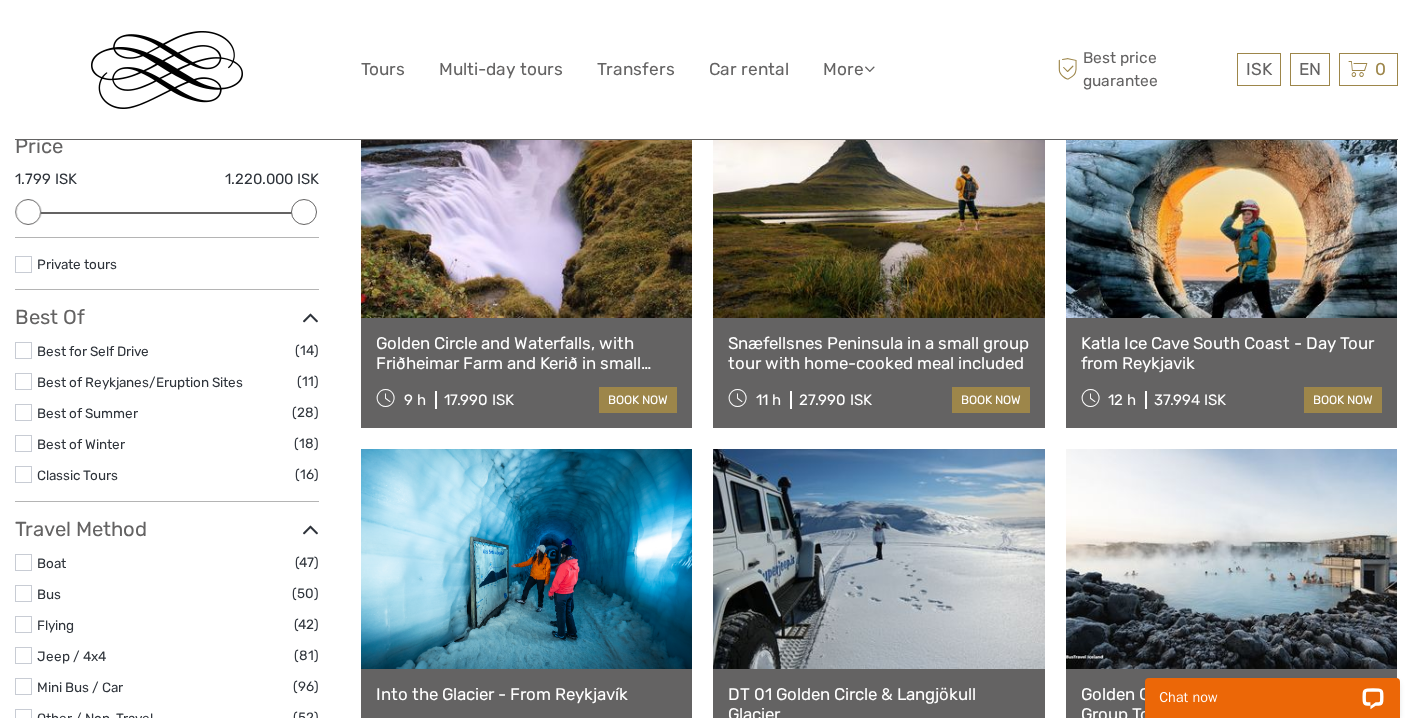 scroll, scrollTop: 241, scrollLeft: 0, axis: vertical 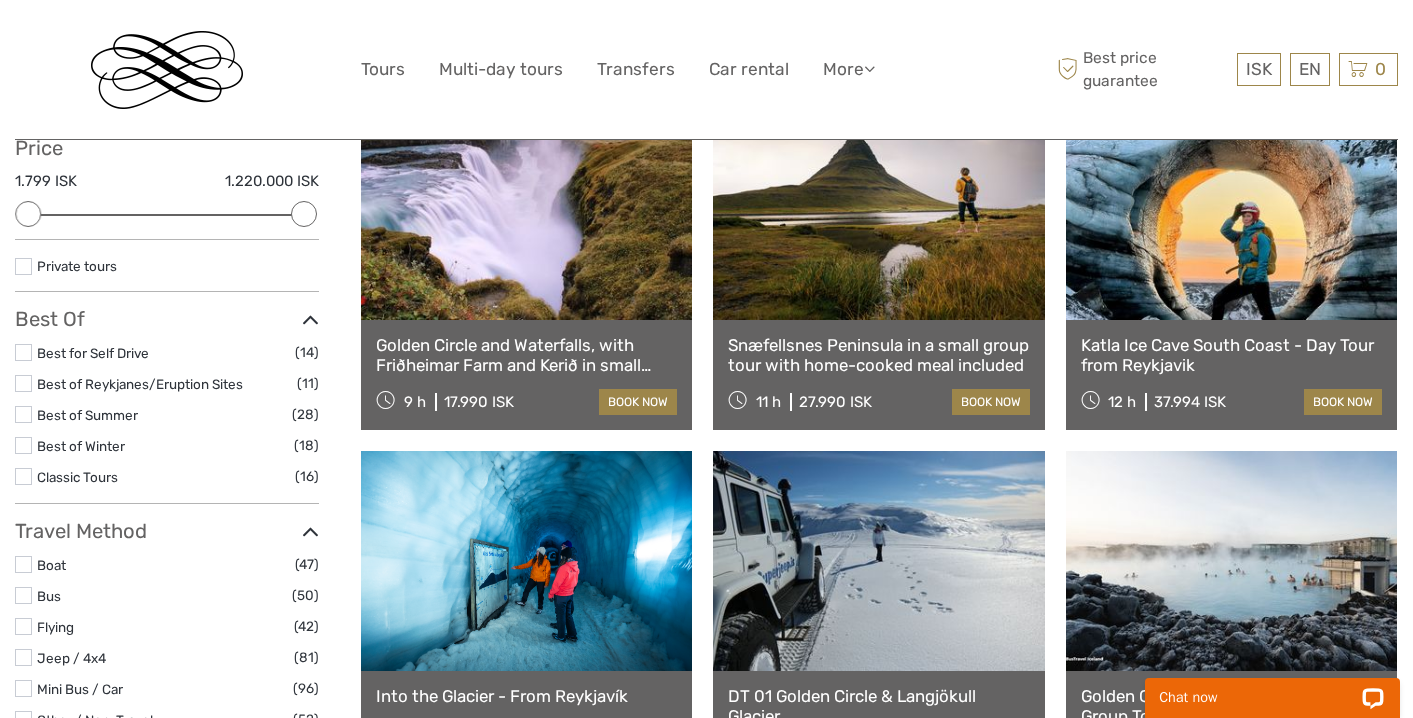 click at bounding box center (23, 476) 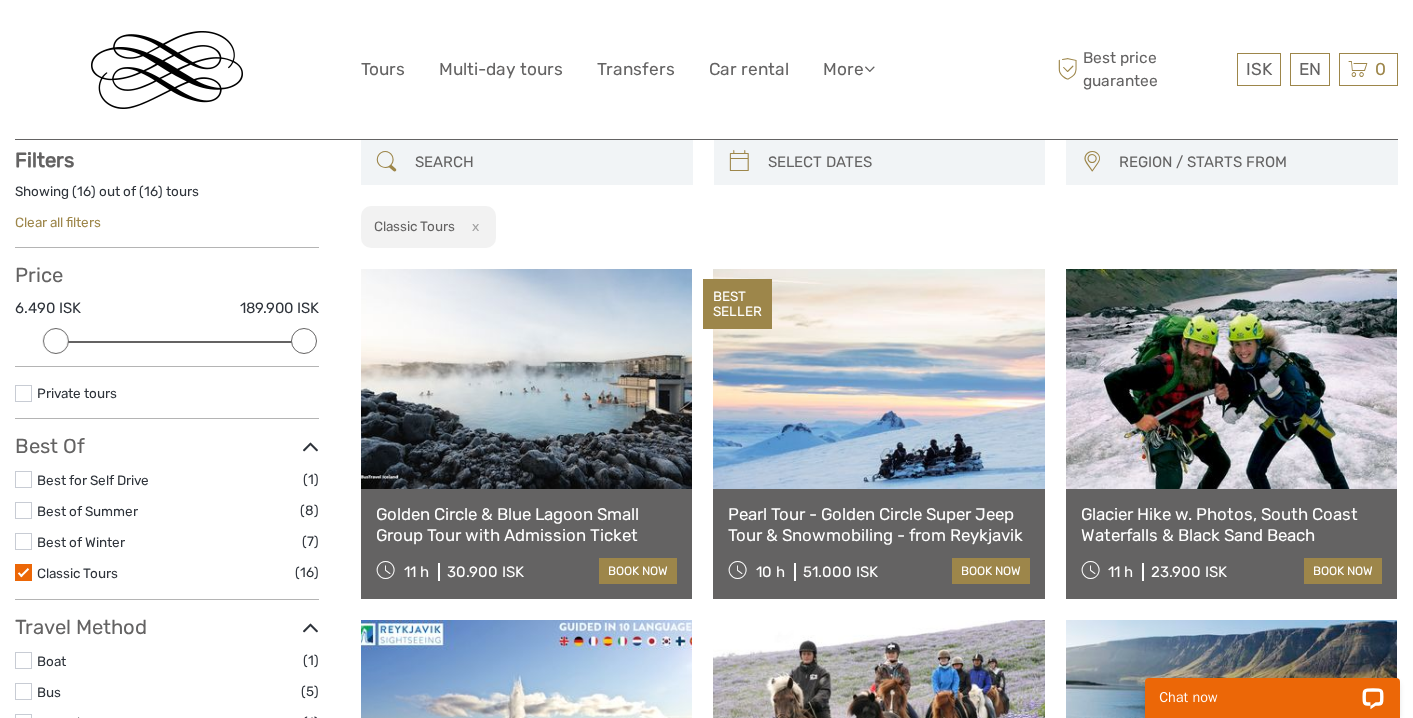 scroll, scrollTop: 113, scrollLeft: 0, axis: vertical 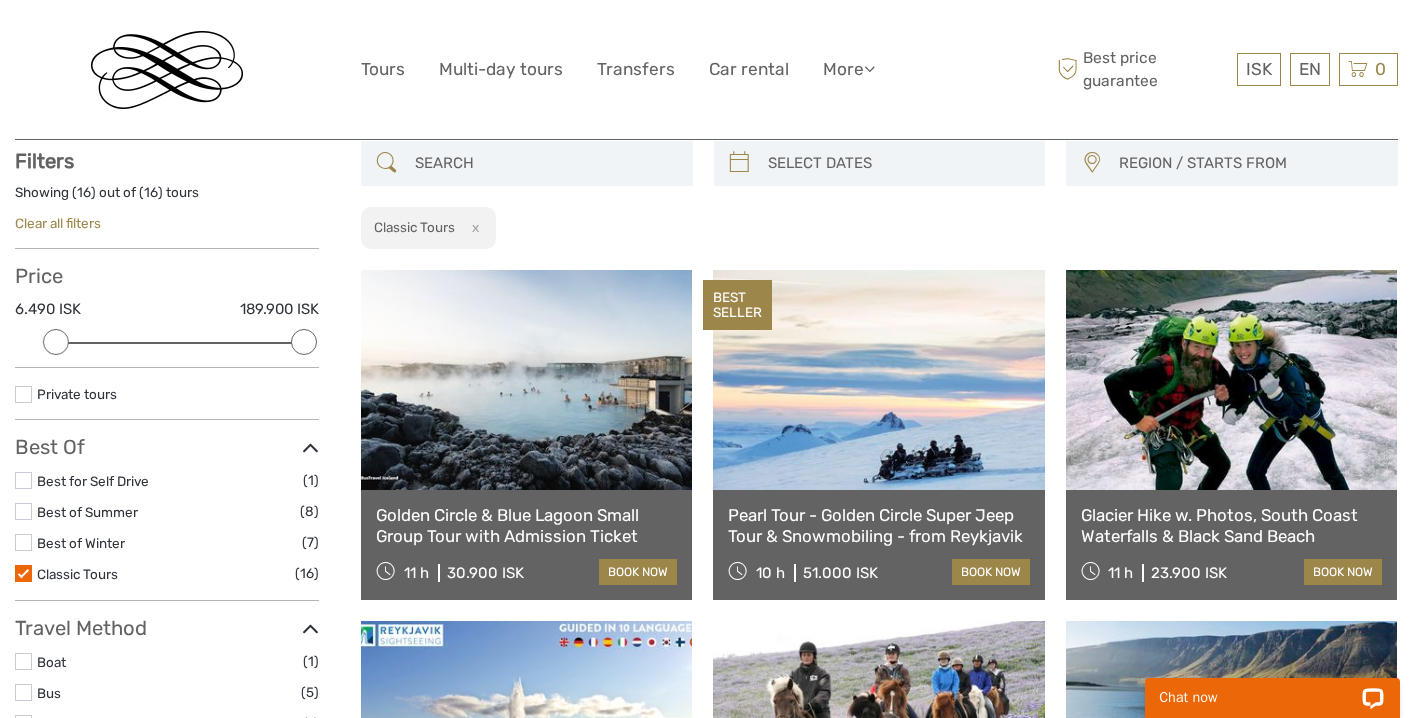 click at bounding box center [23, 542] 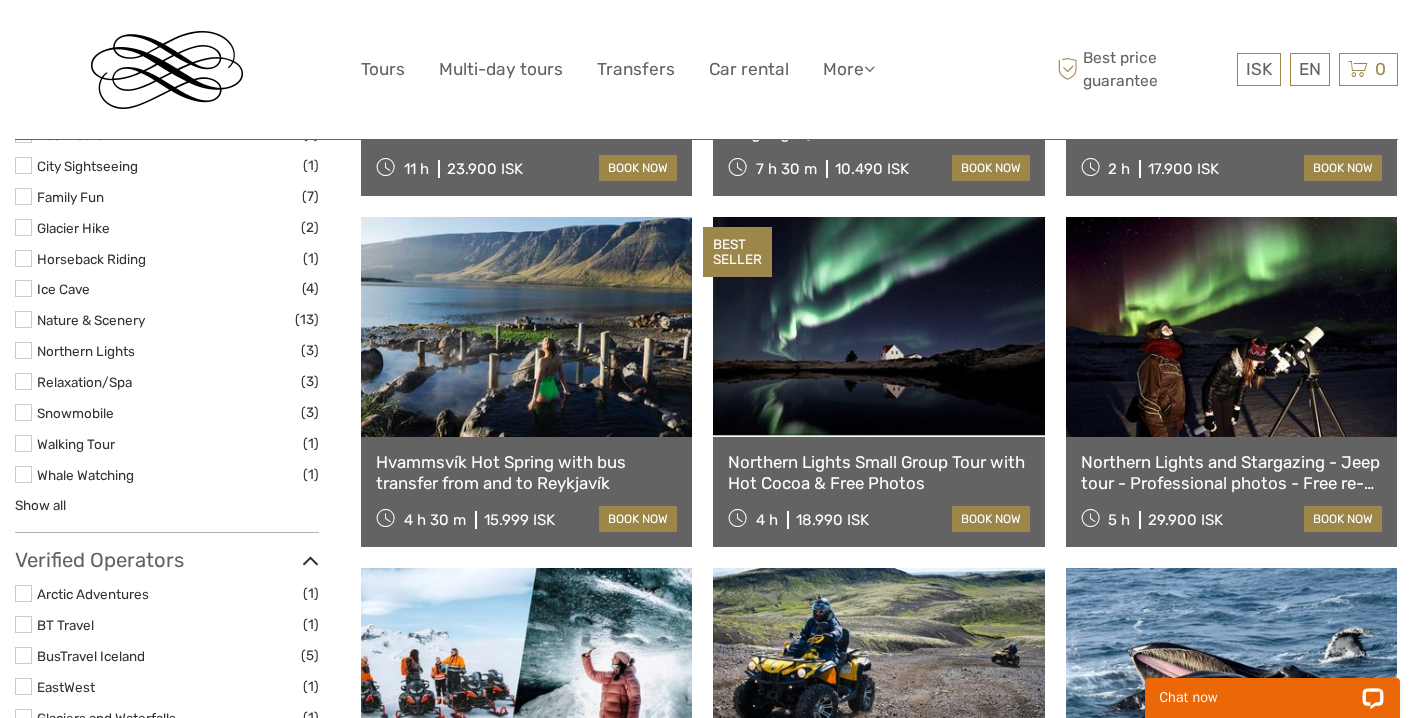 scroll, scrollTop: 1223, scrollLeft: 0, axis: vertical 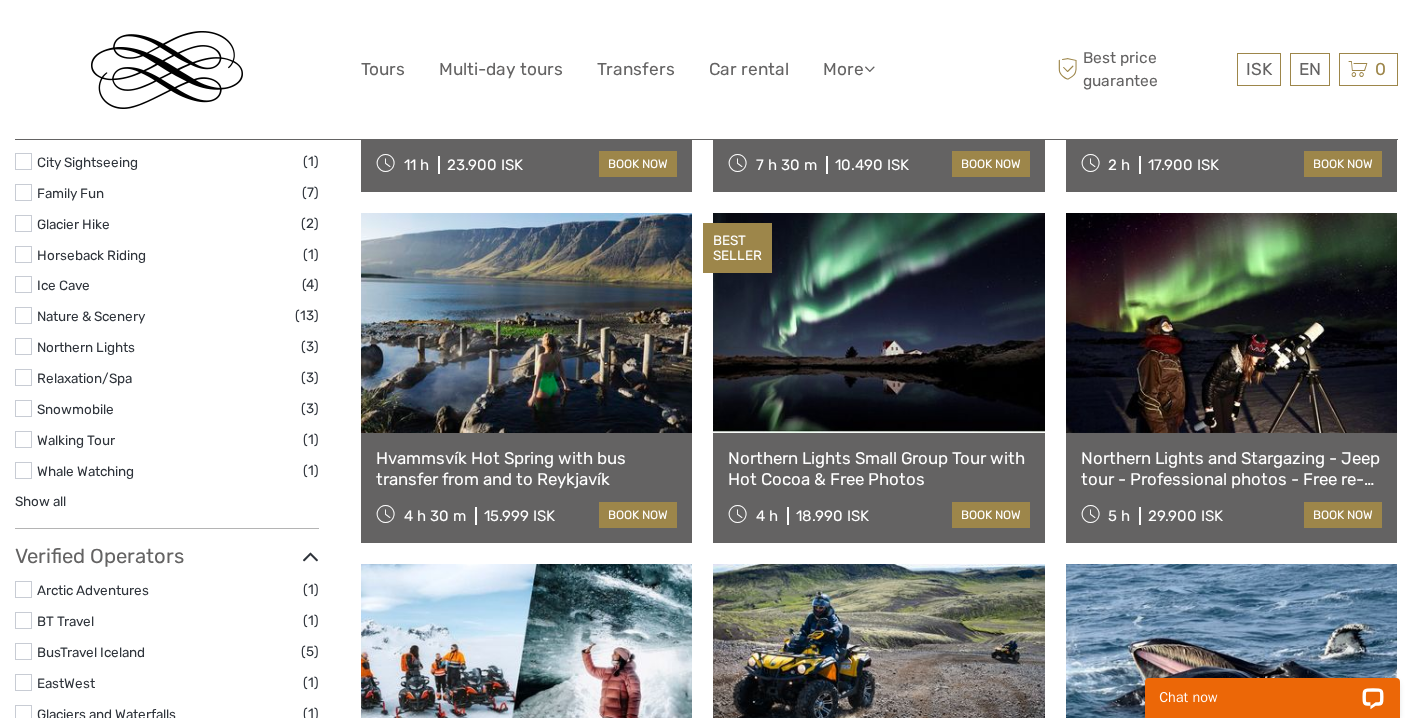 click at bounding box center (878, 323) 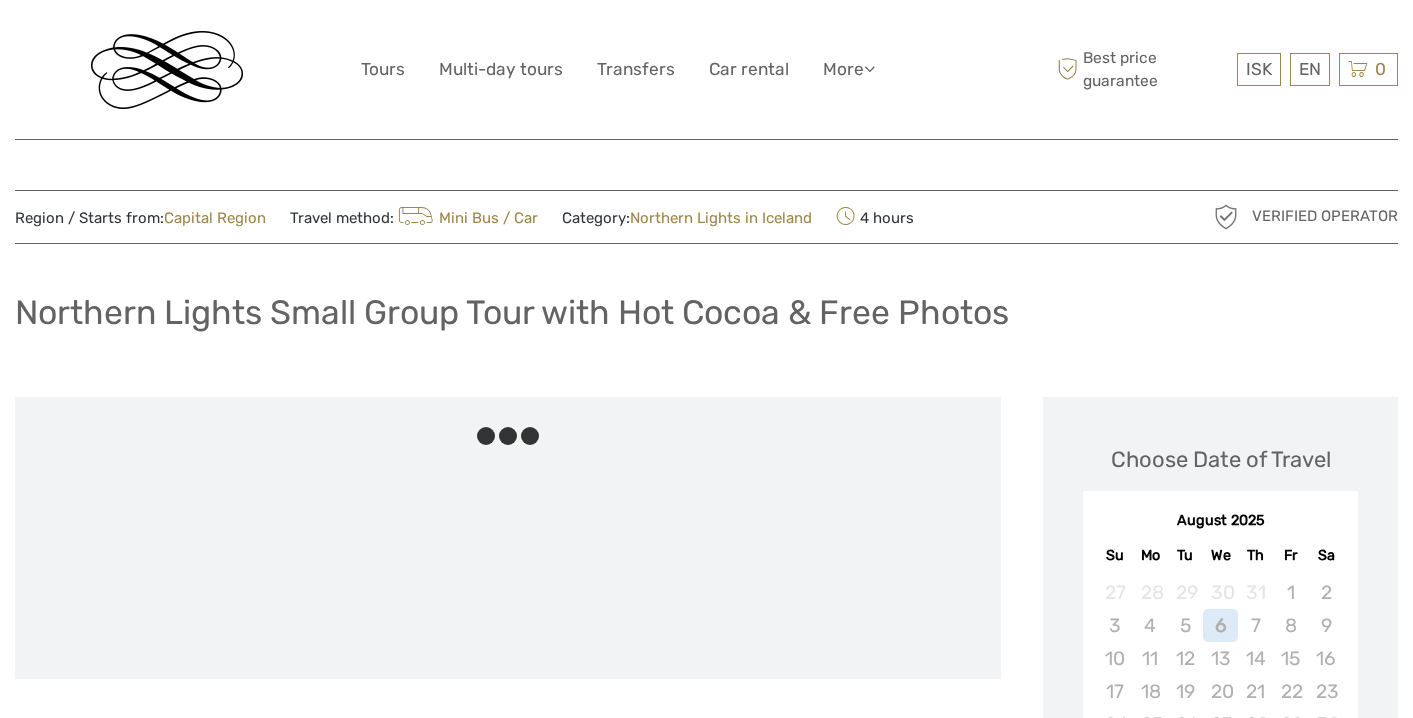 scroll, scrollTop: 0, scrollLeft: 0, axis: both 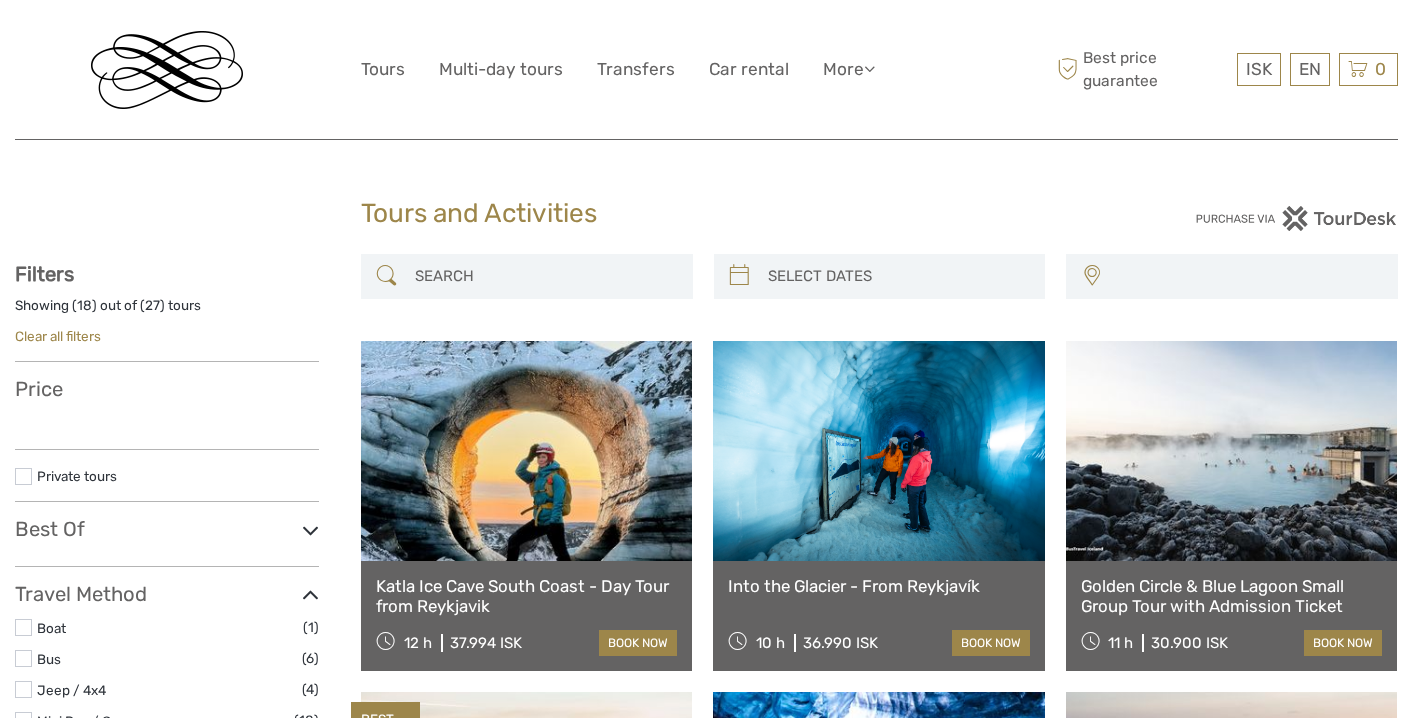 select 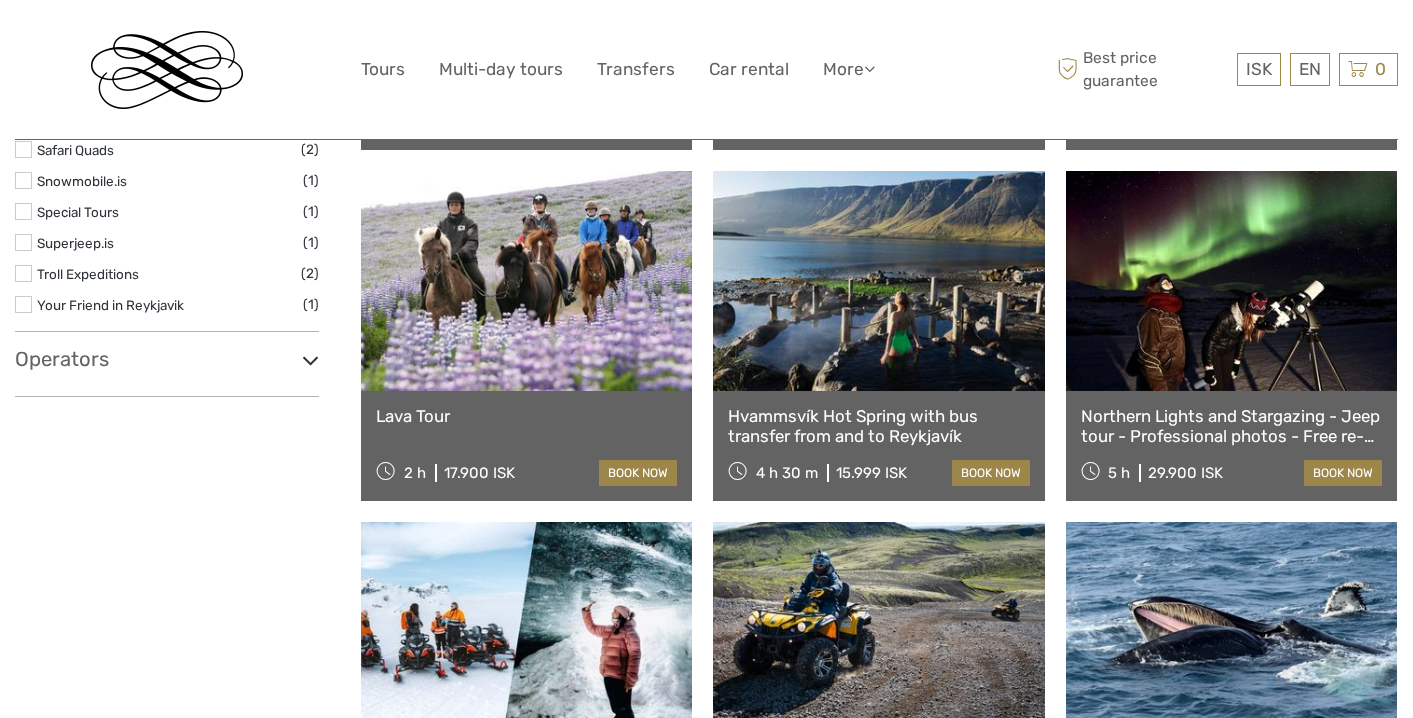 select 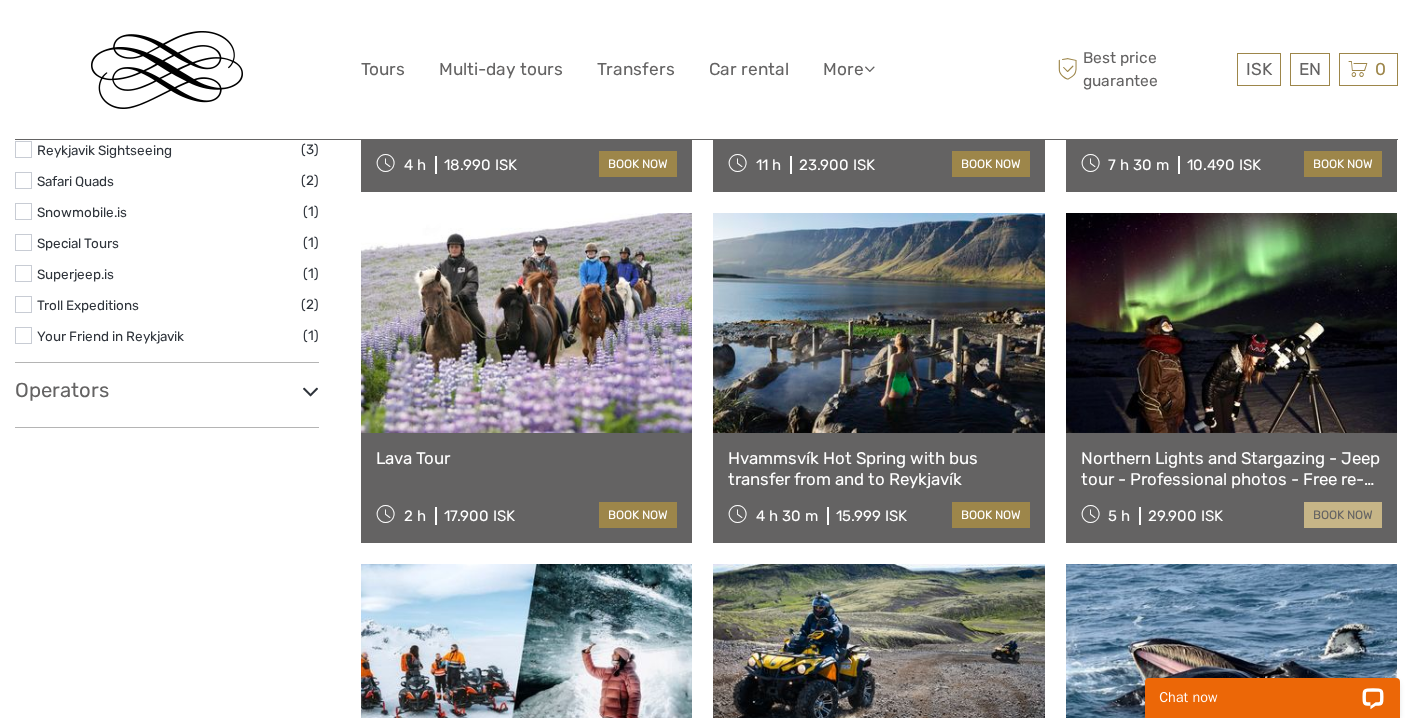 scroll, scrollTop: 0, scrollLeft: 0, axis: both 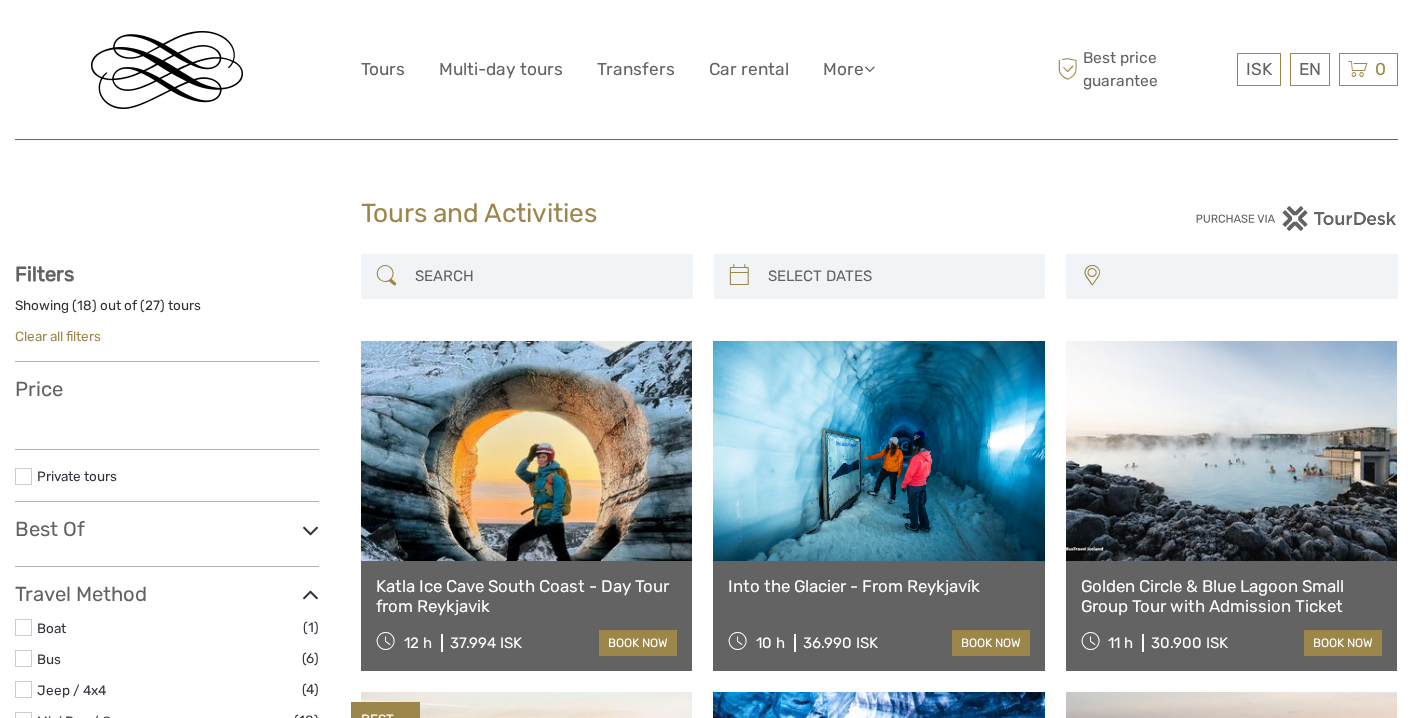 select 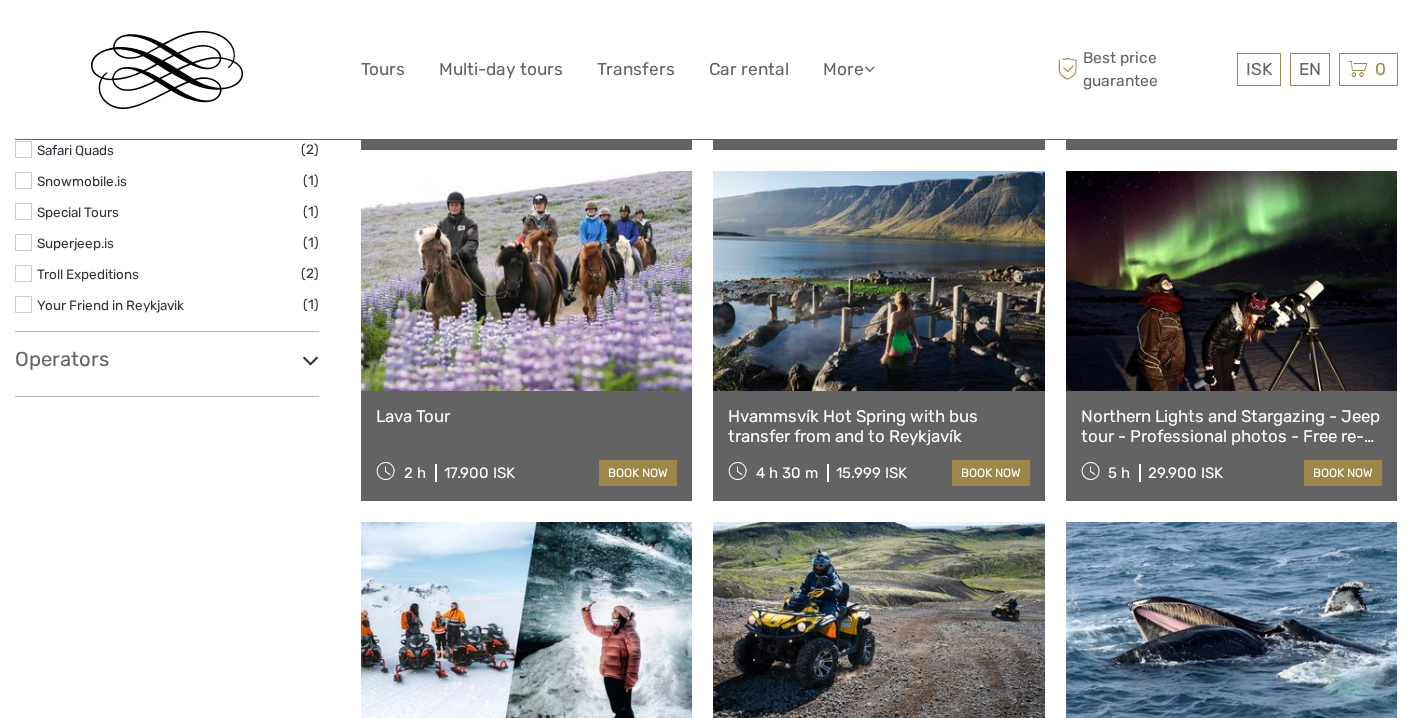 select 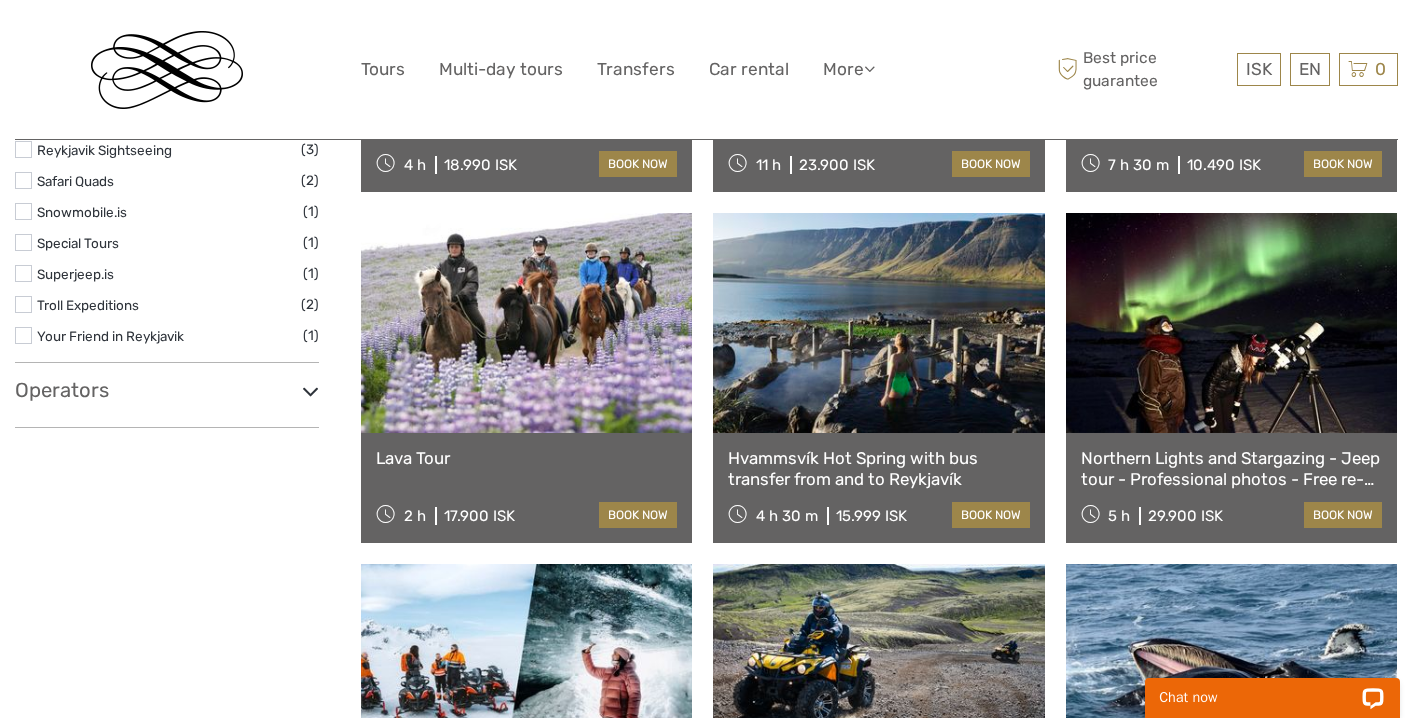 scroll, scrollTop: 0, scrollLeft: 0, axis: both 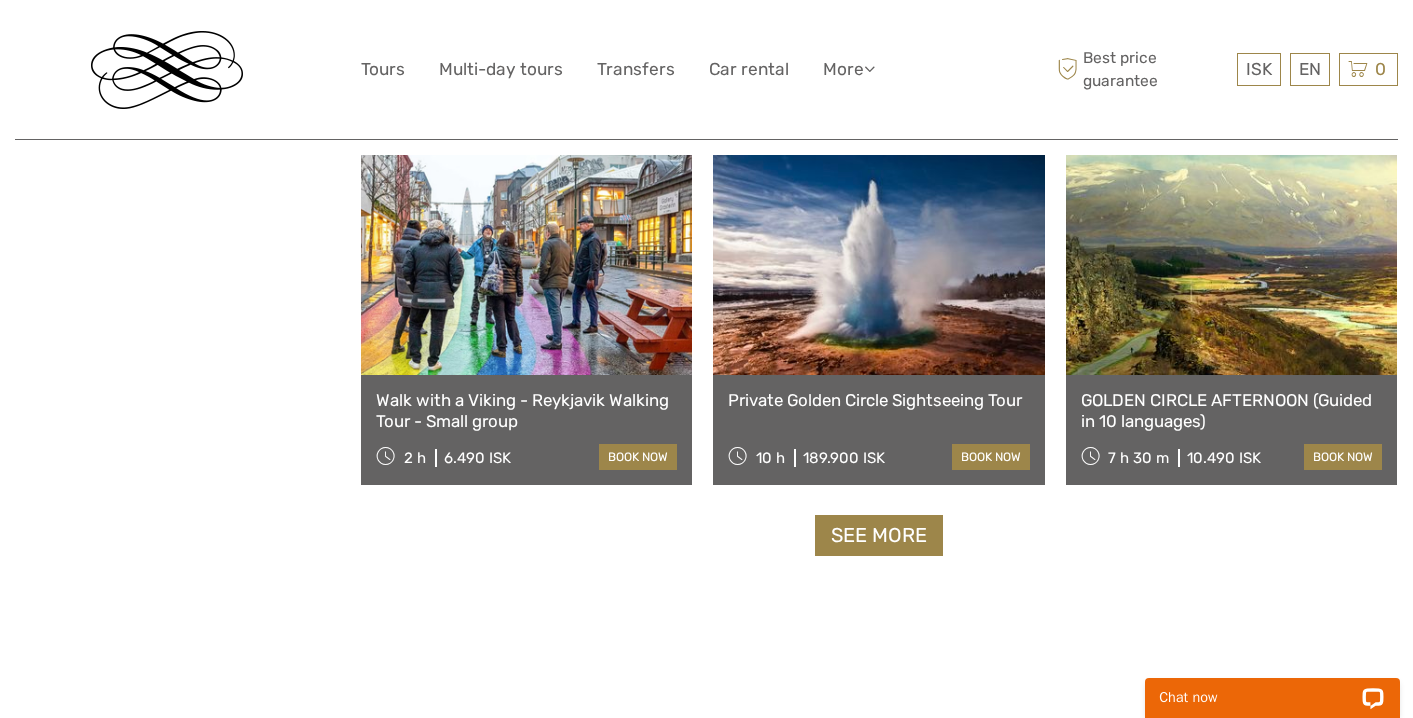 click on "GOLDEN CIRCLE AFTERNOON (Guided in 10 languages)" at bounding box center (1231, 410) 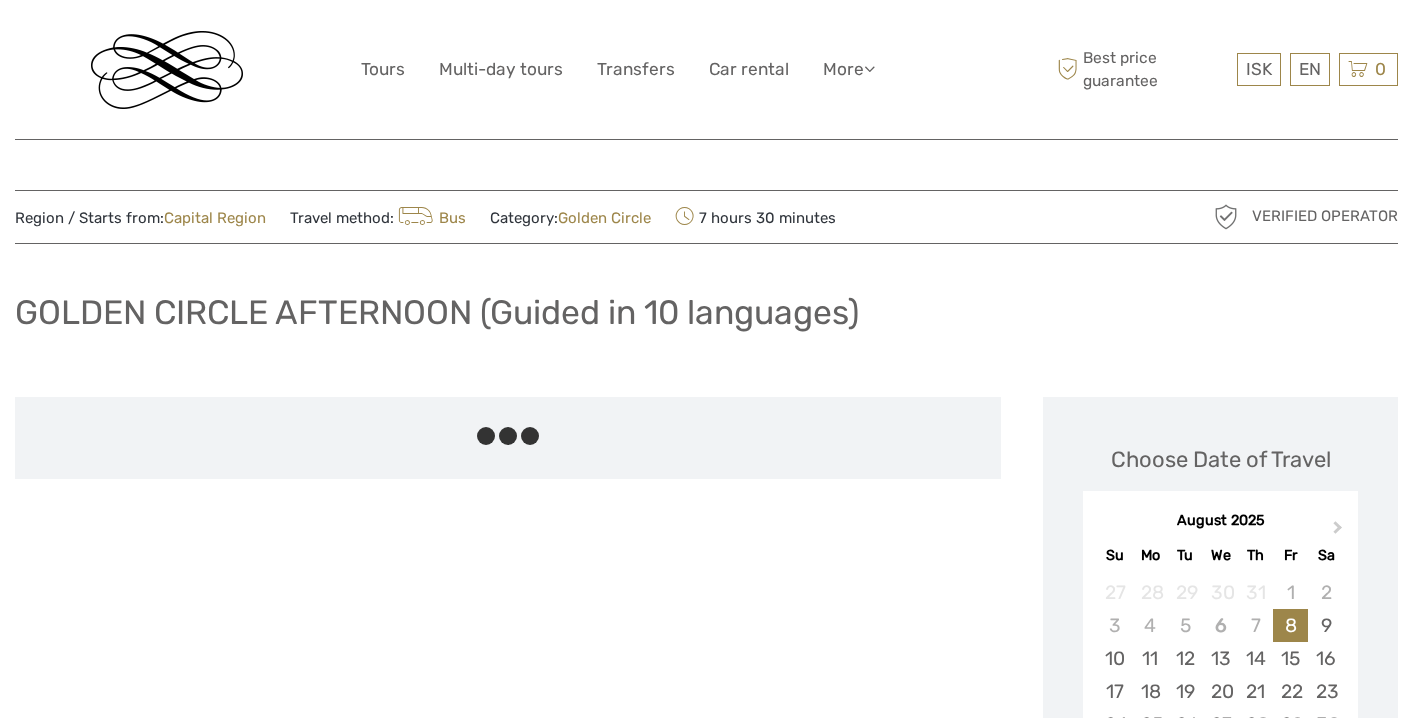 scroll, scrollTop: 0, scrollLeft: 0, axis: both 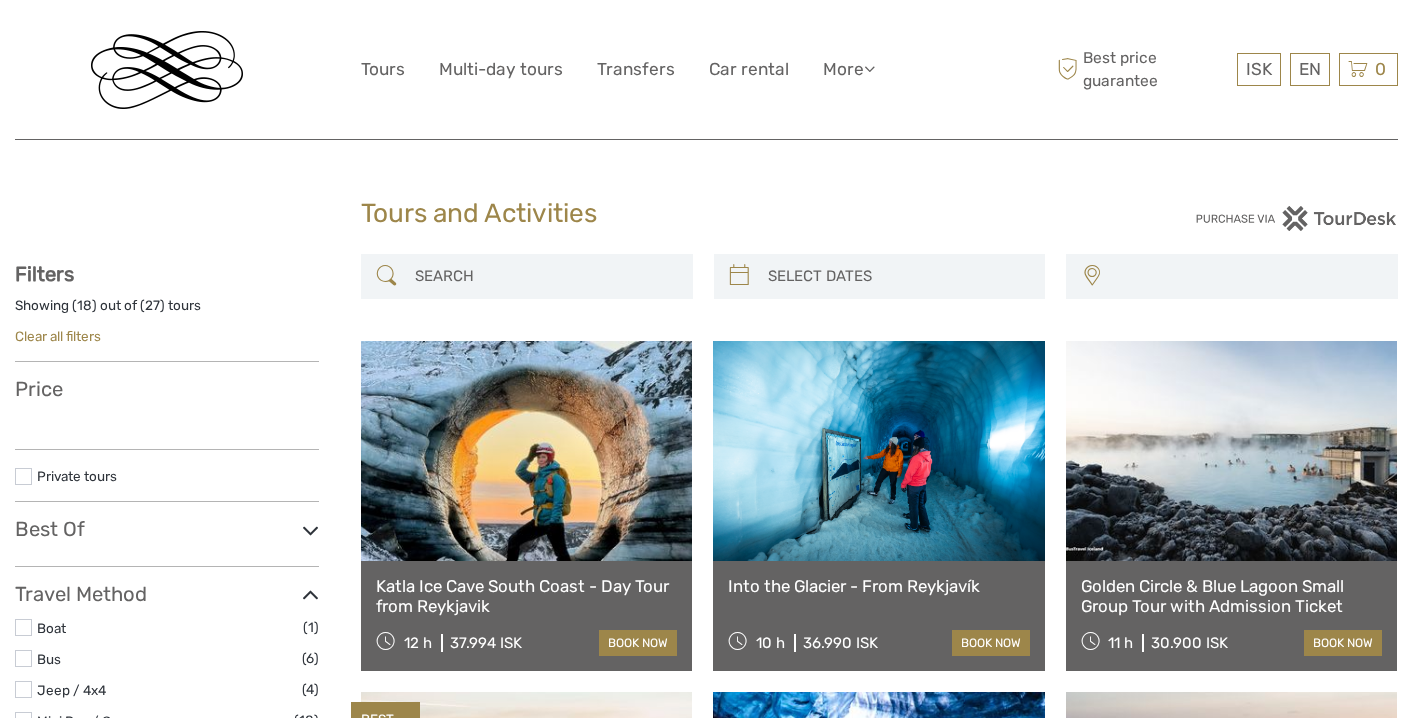 select 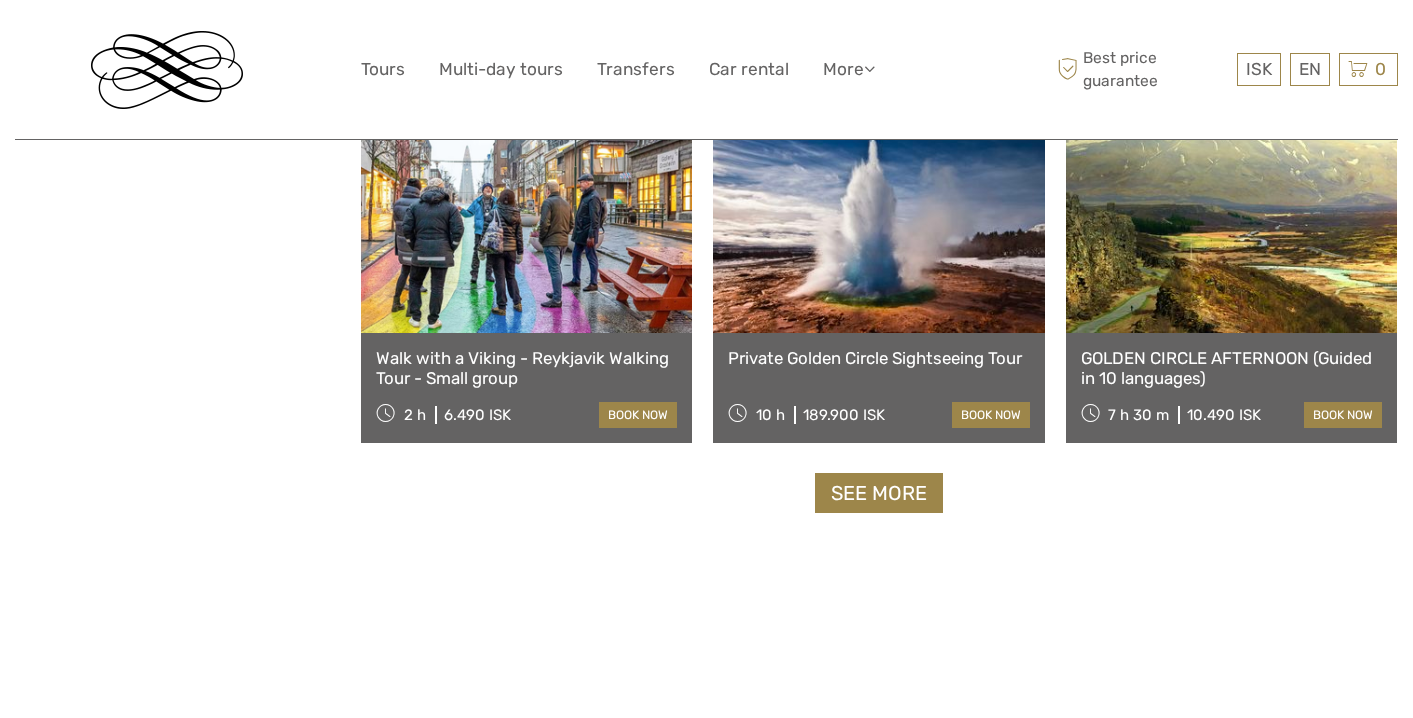 scroll, scrollTop: 1983, scrollLeft: 0, axis: vertical 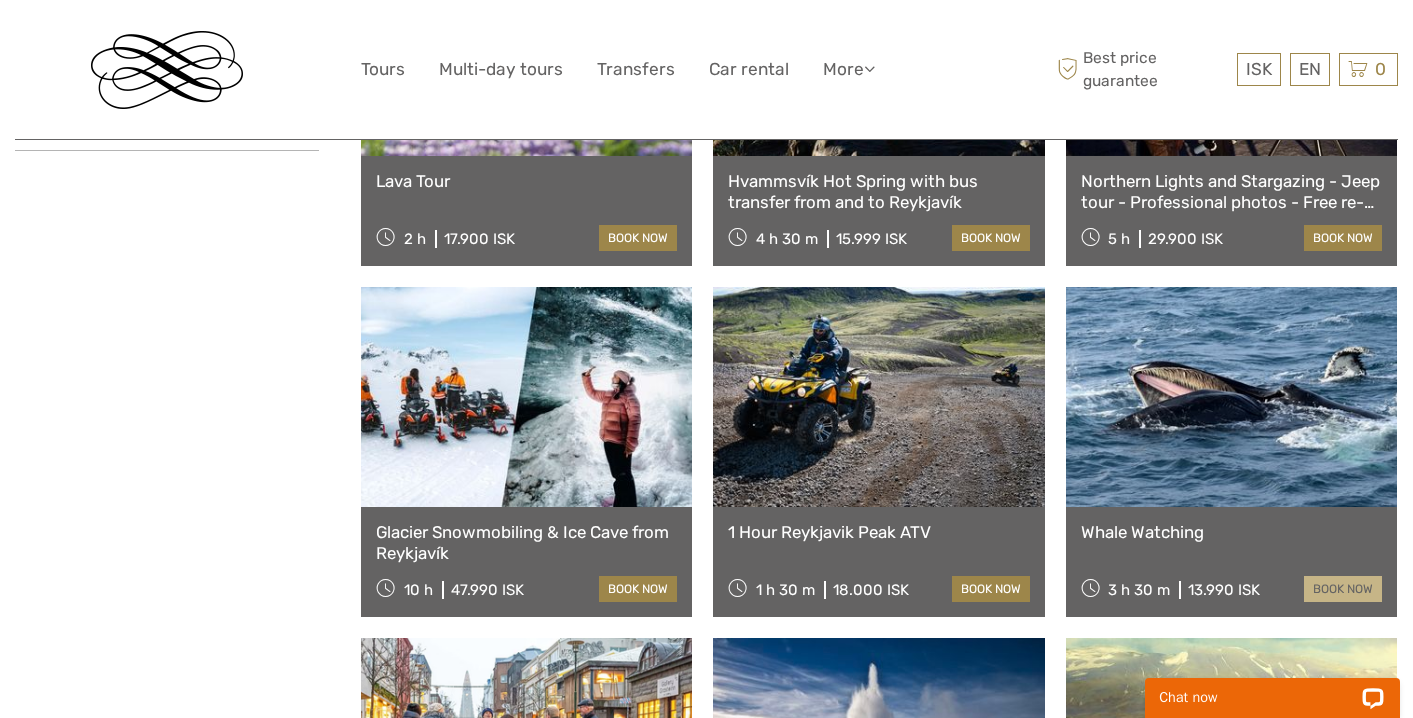 click on "book now" at bounding box center (1343, 589) 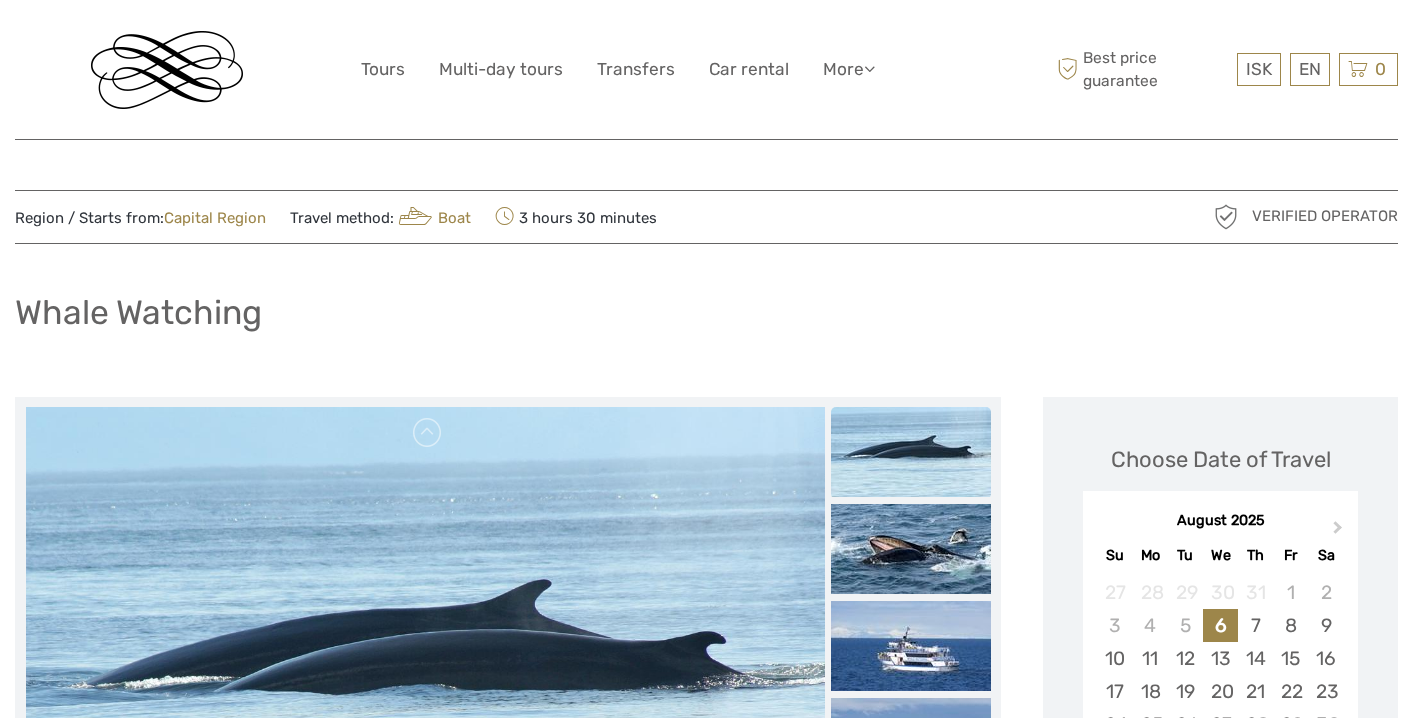scroll, scrollTop: 352, scrollLeft: 0, axis: vertical 